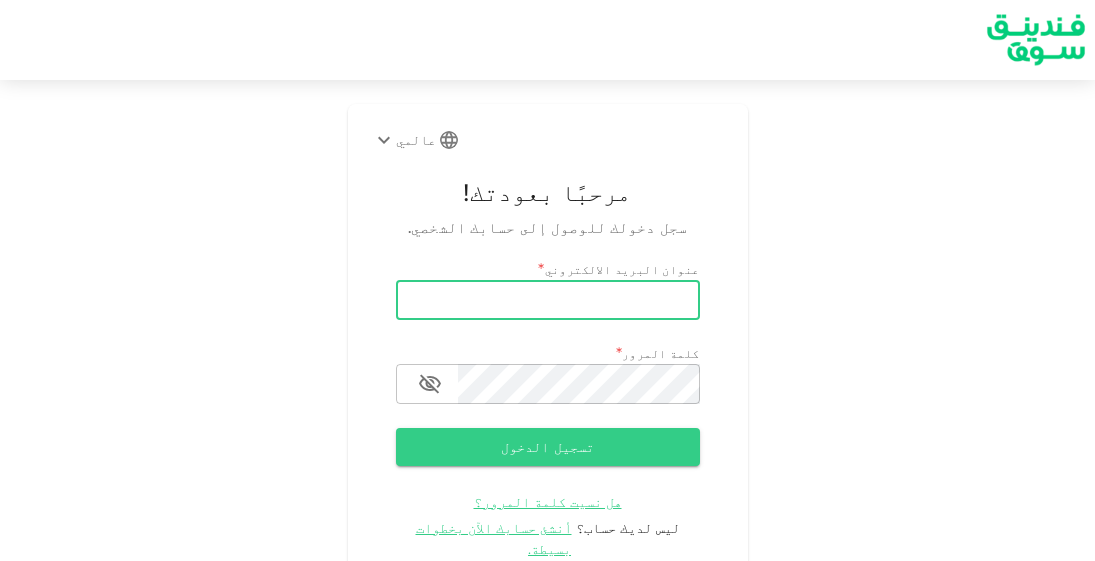 scroll, scrollTop: 0, scrollLeft: 0, axis: both 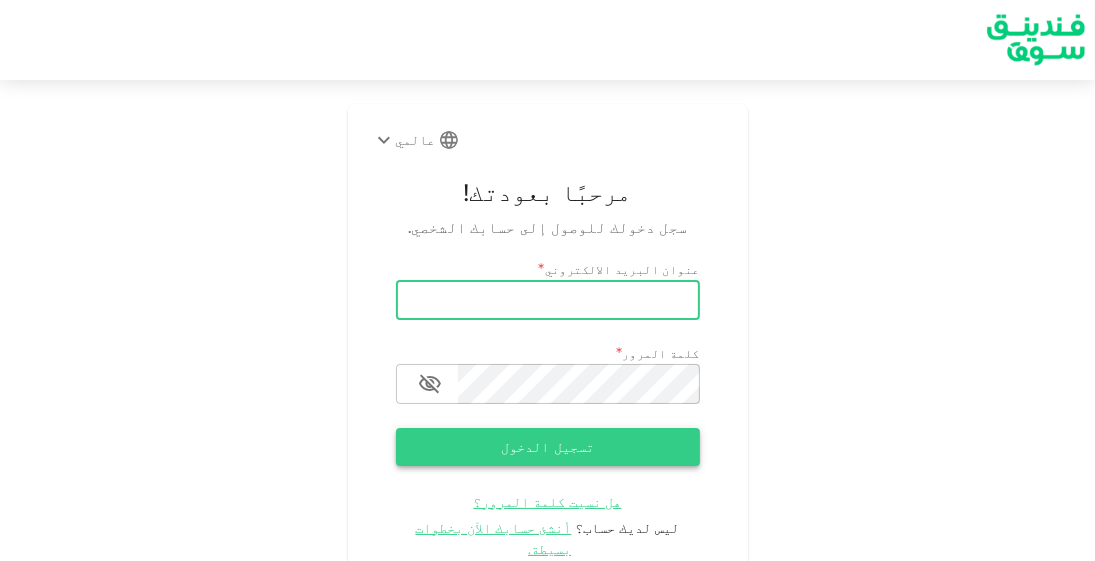 type on "[EMAIL]" 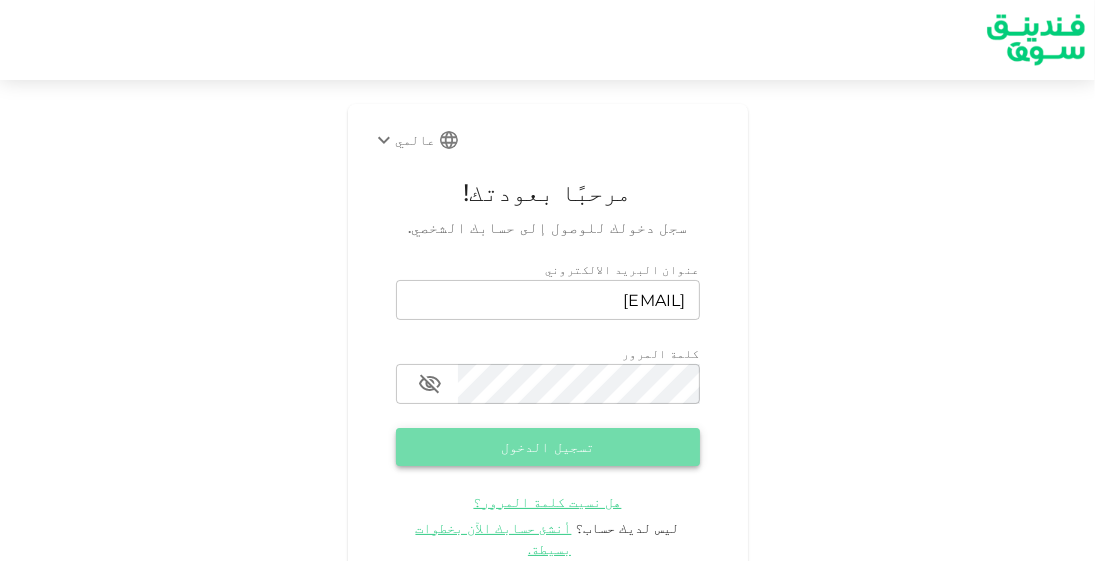 click on "تسجيل الدخول" at bounding box center [548, 446] 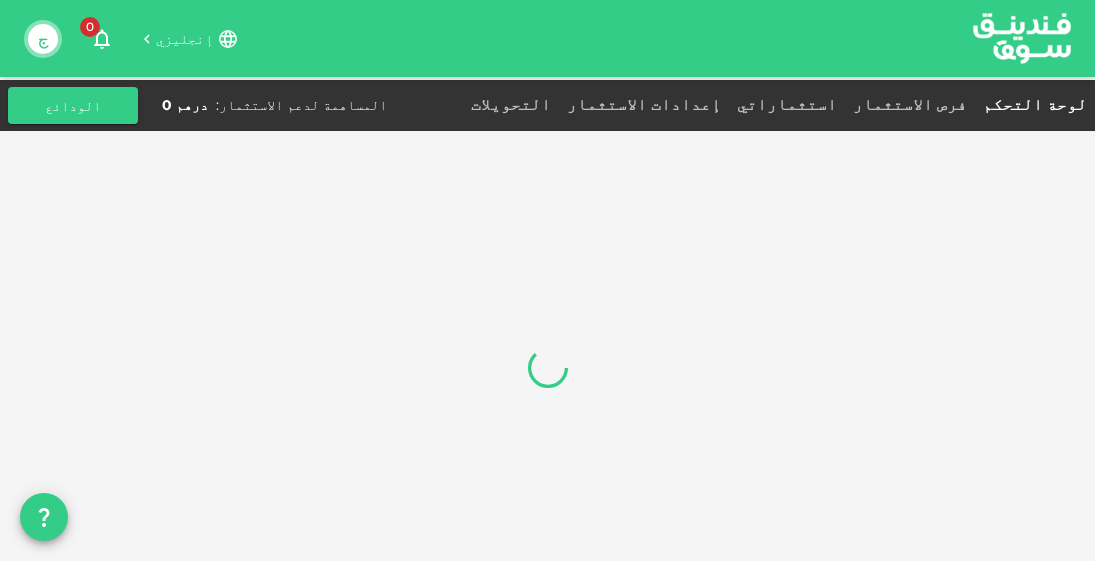 scroll, scrollTop: 0, scrollLeft: 0, axis: both 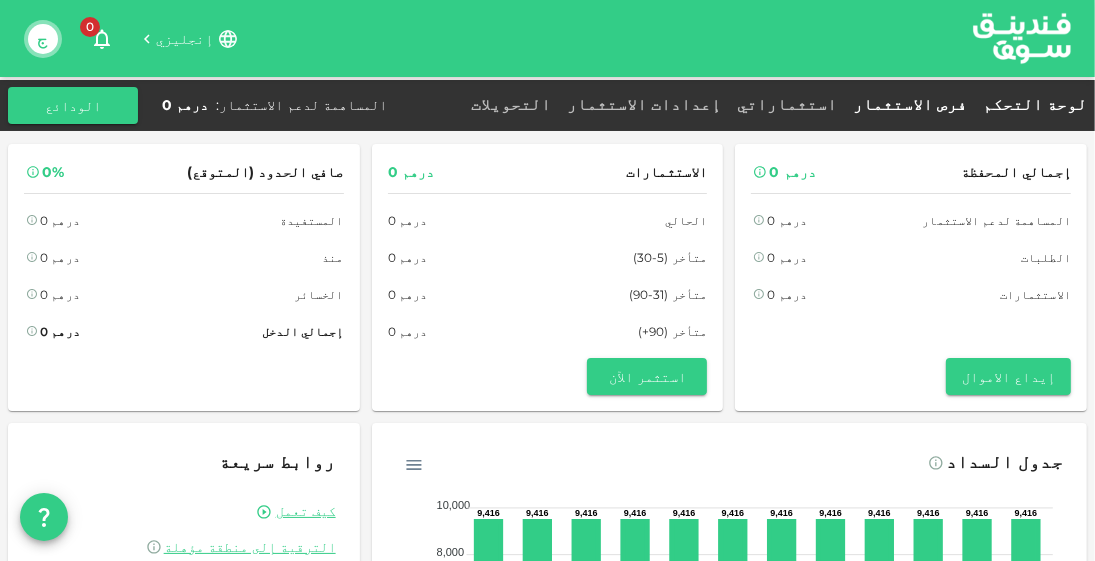 click on "فرص الاستثمار" at bounding box center [910, 104] 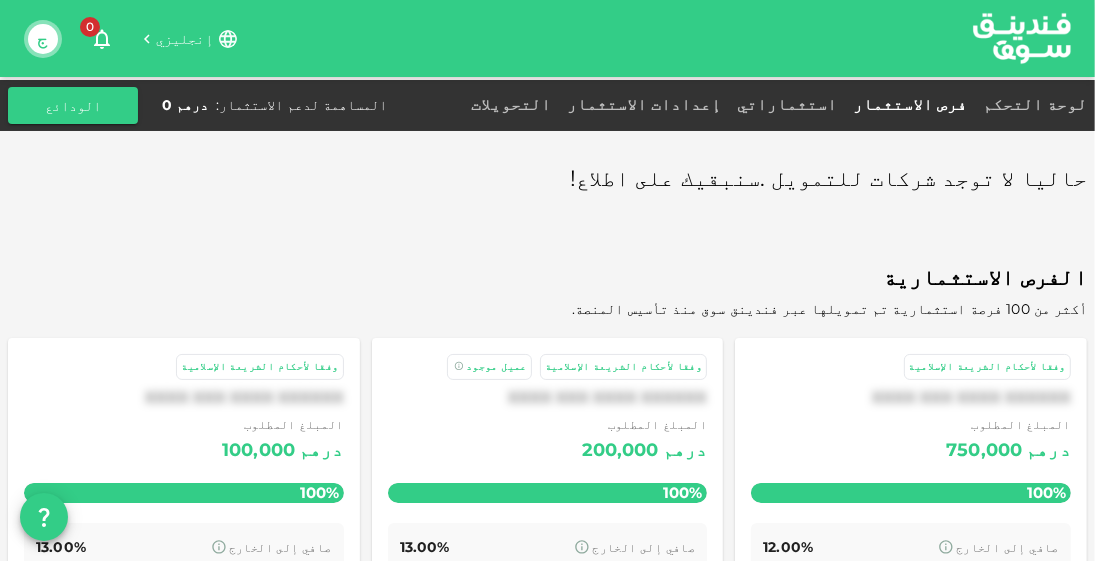 click on "حاليا لا توجد شركات للتمويل .سنبقيك على اطلاع!" at bounding box center (828, 178) 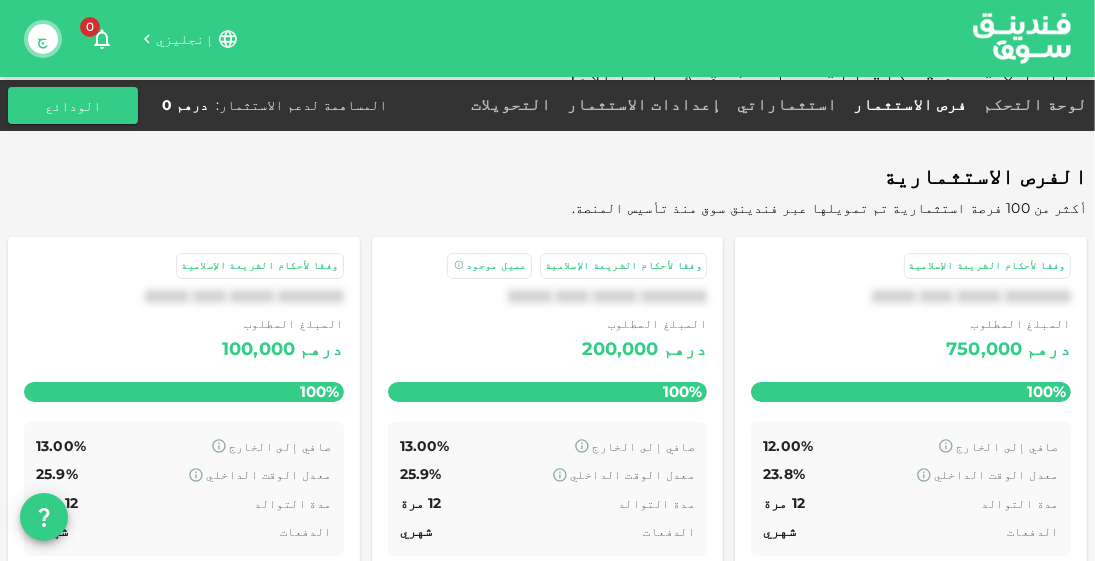 scroll, scrollTop: 100, scrollLeft: 0, axis: vertical 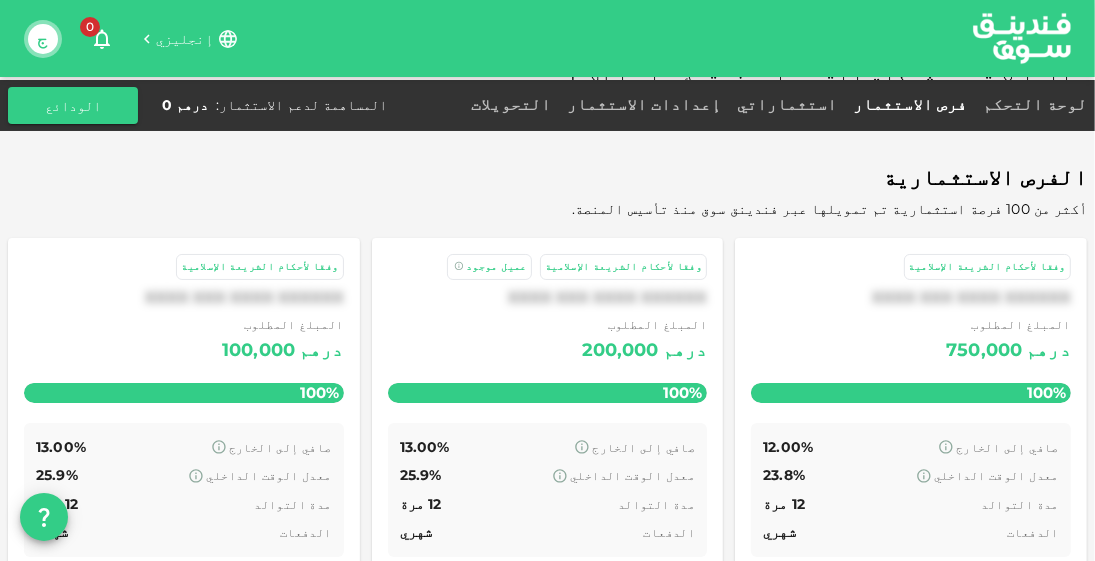 click on "XXXX XXX XXXX XXXXXX   المبلغ المطلوب   درهم 750,000 100%" at bounding box center (911, 351) 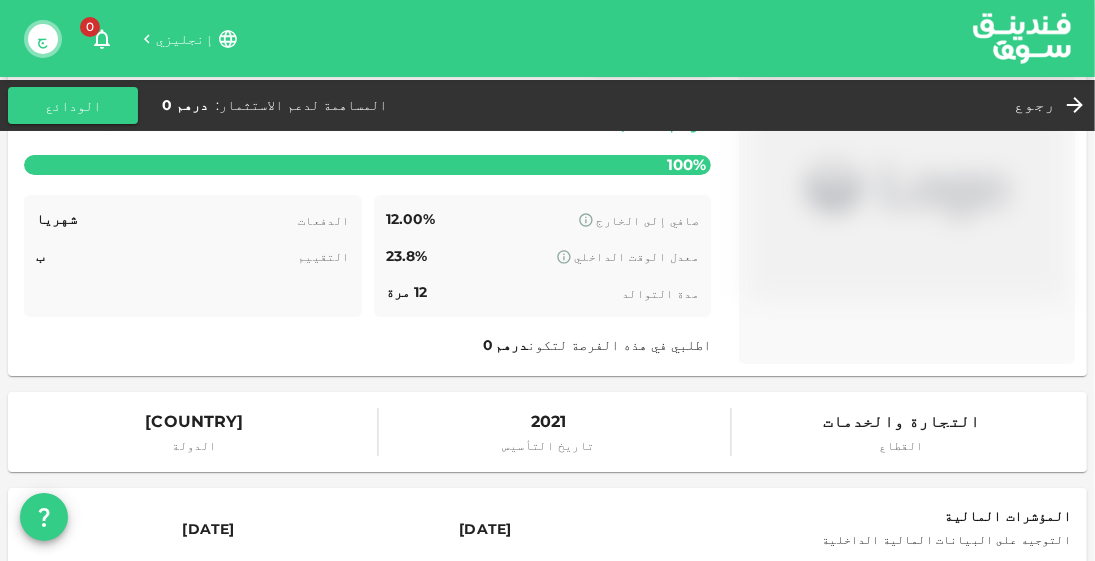 scroll, scrollTop: 0, scrollLeft: 0, axis: both 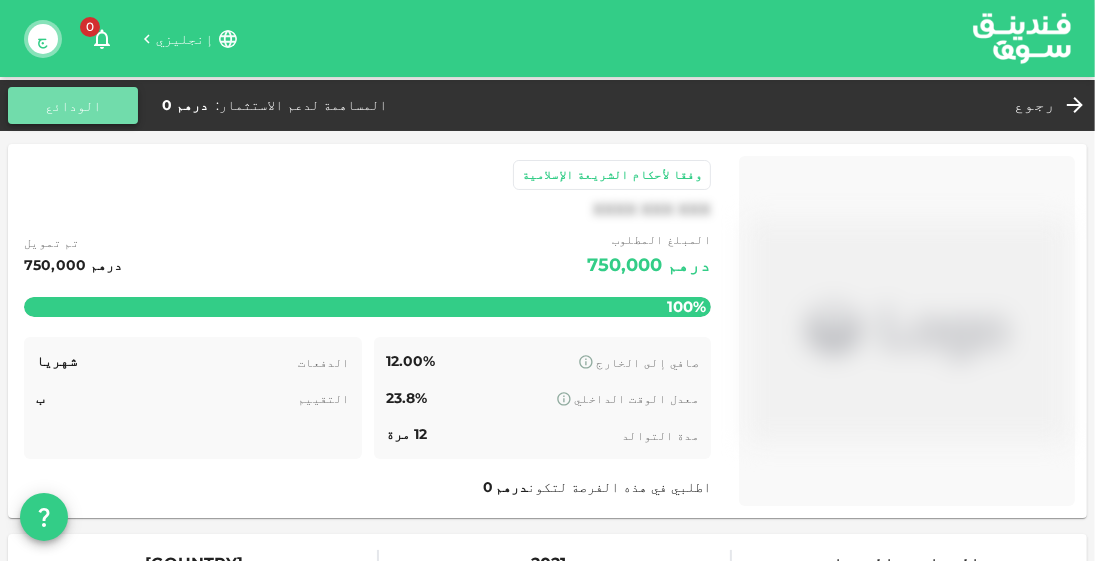 click on "الودائع" at bounding box center (73, 105) 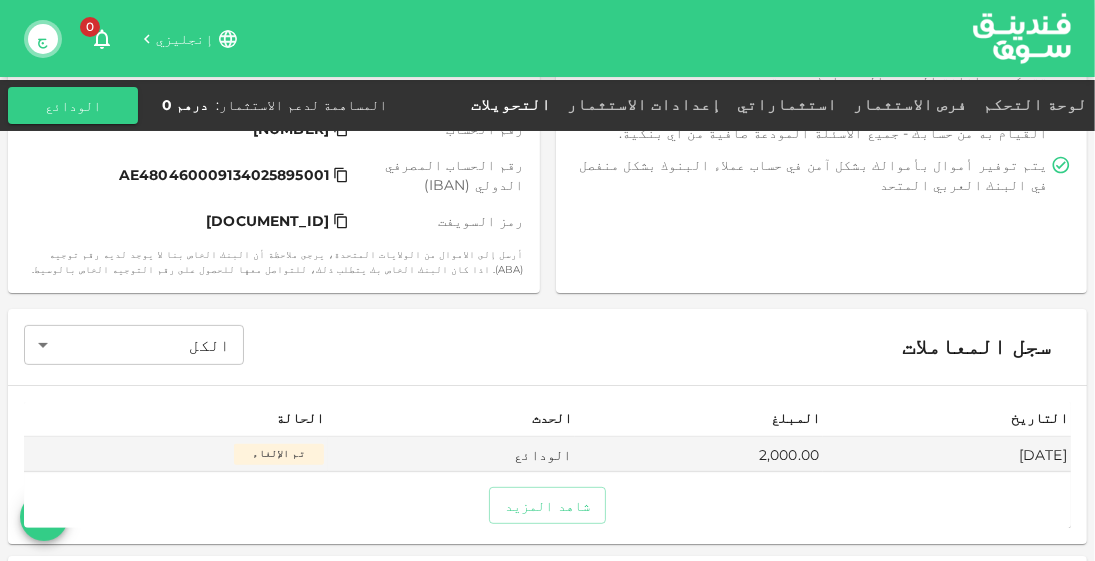 scroll, scrollTop: 475, scrollLeft: 0, axis: vertical 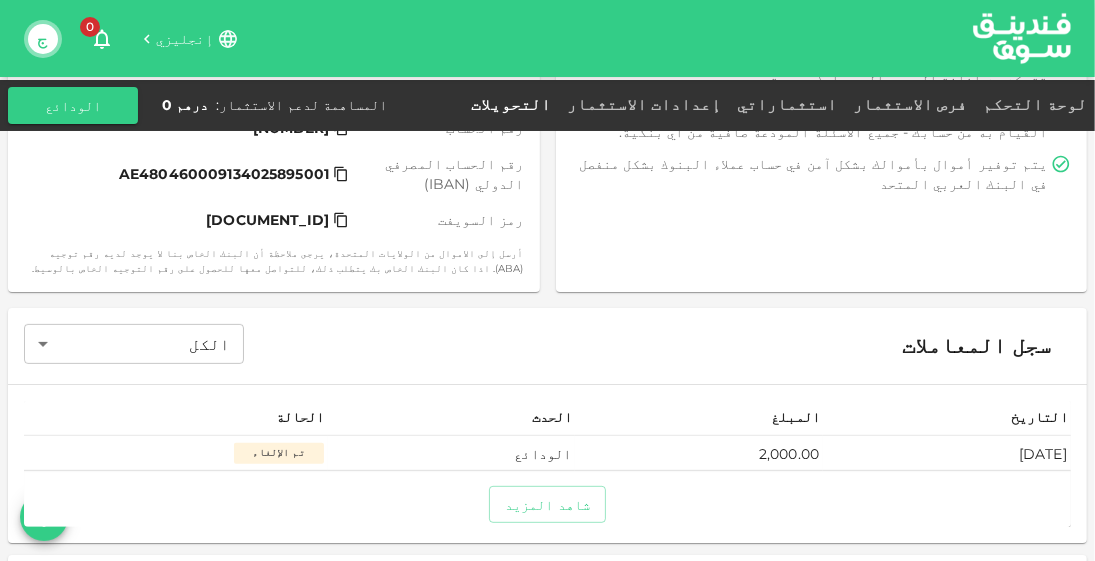 click on "تم الإلغاء" at bounding box center (278, 452) 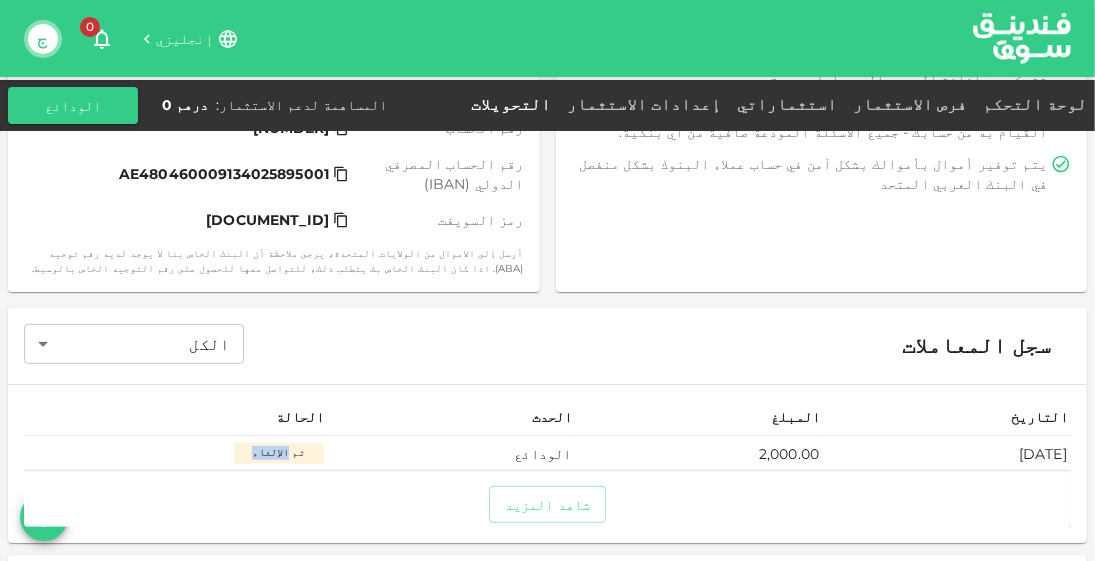 click on "تم الإلغاء" at bounding box center (278, 452) 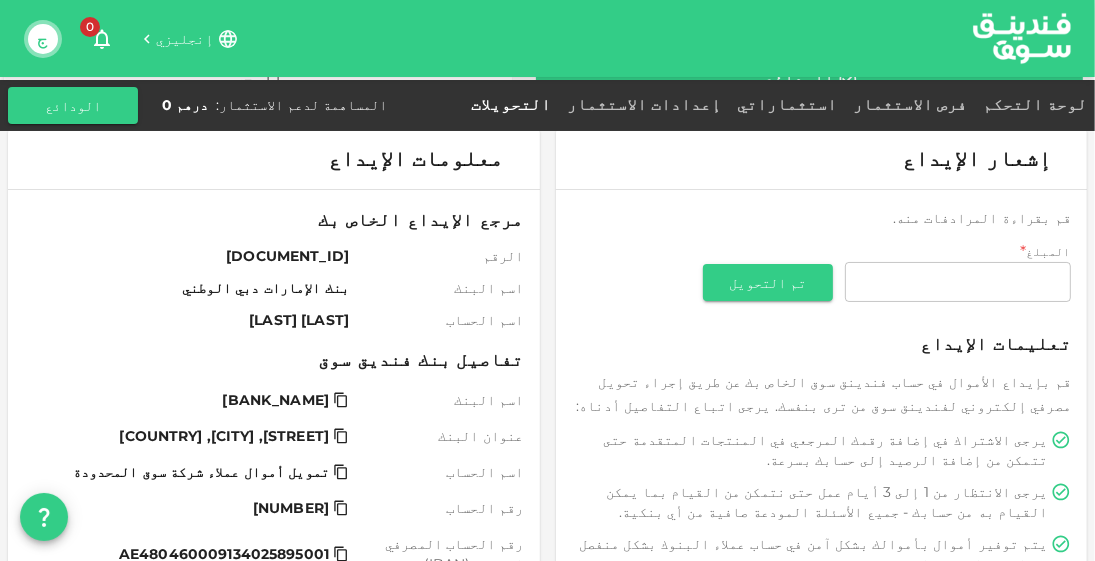scroll, scrollTop: 0, scrollLeft: 0, axis: both 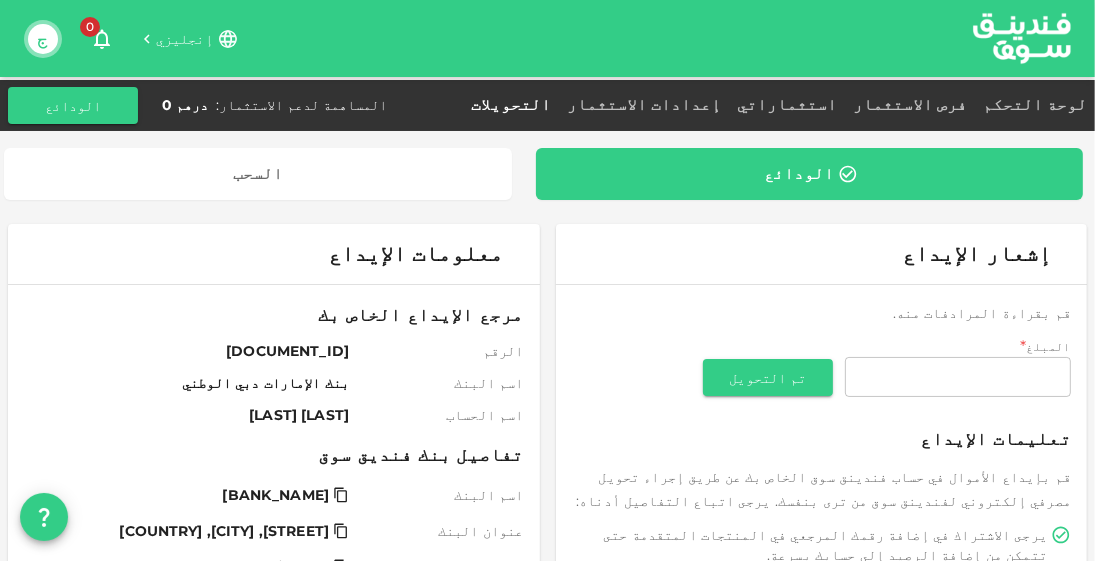 click 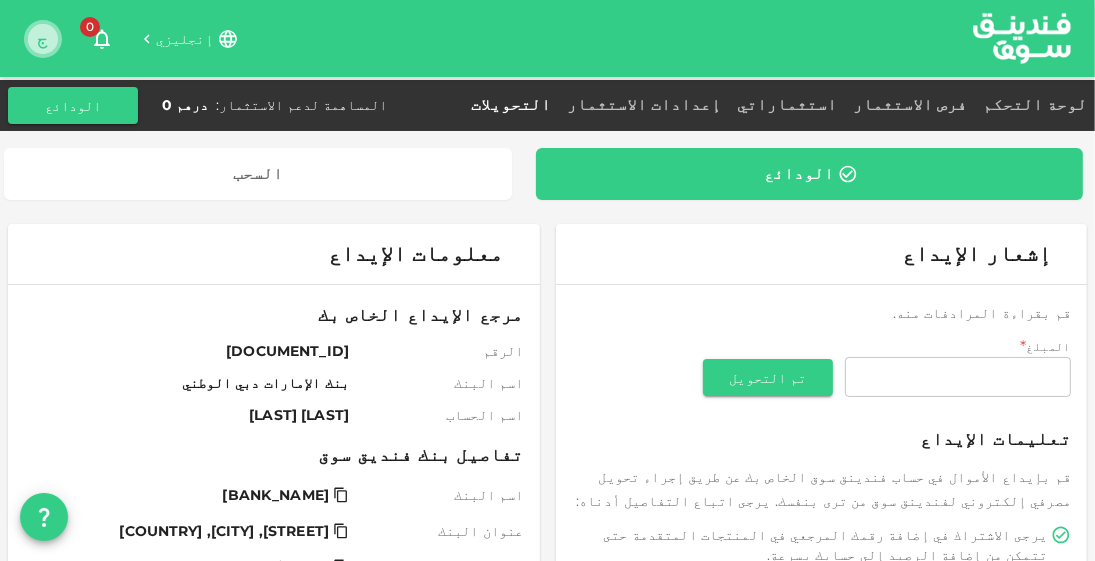 click on "ج" at bounding box center (43, 39) 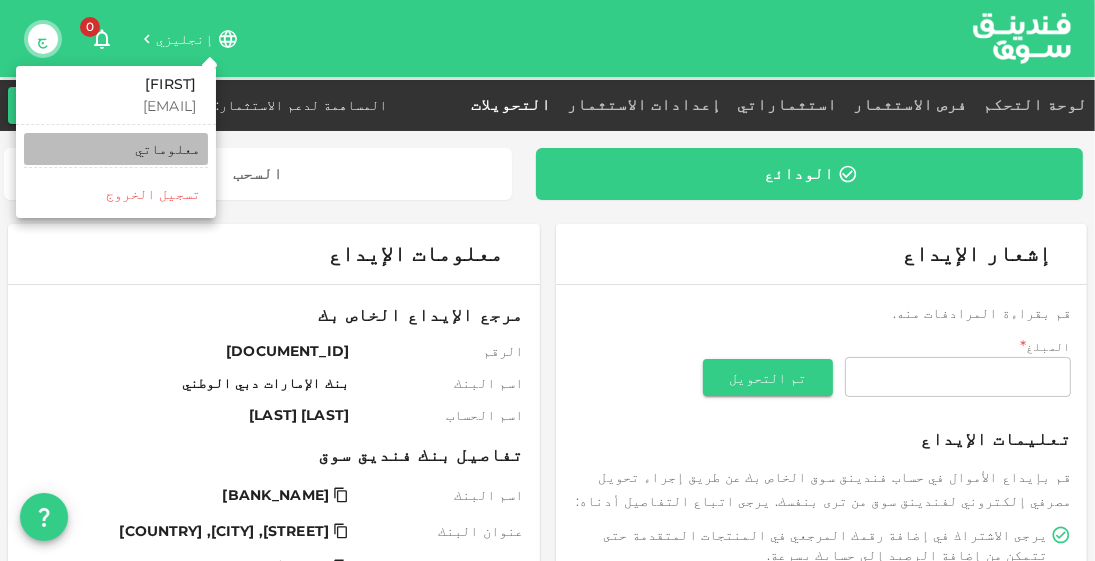 click on "معلوماتي" at bounding box center [116, 149] 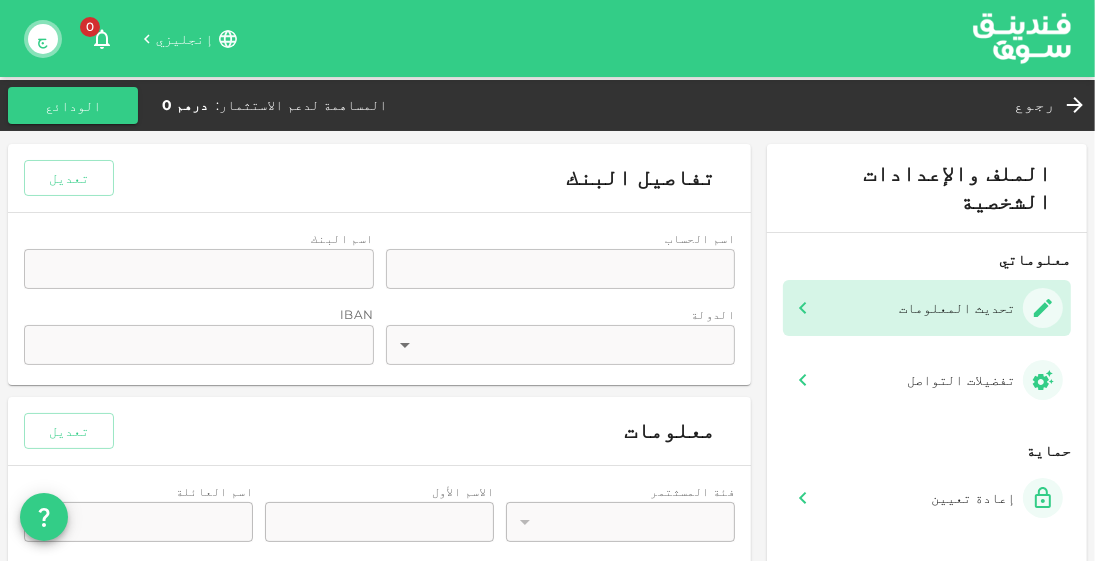 type on "1" 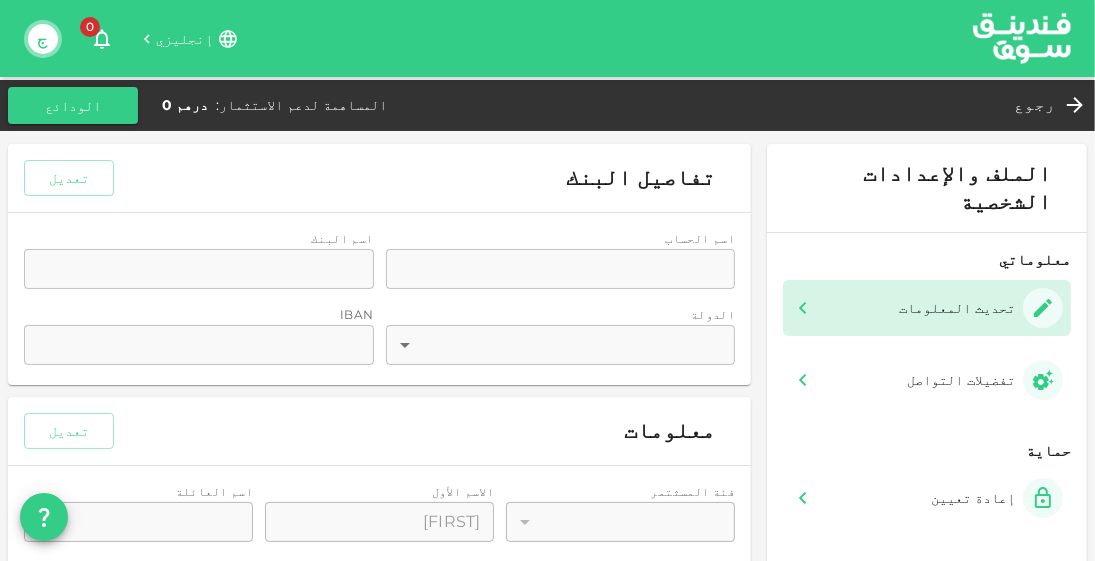 type on "[LAST]" 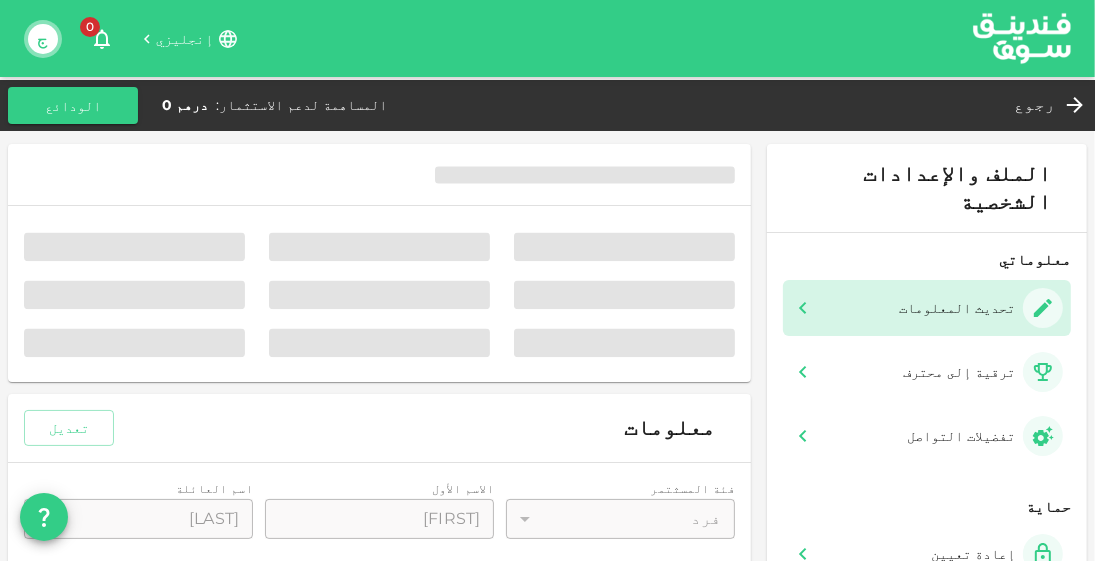 type on "[DATE]" 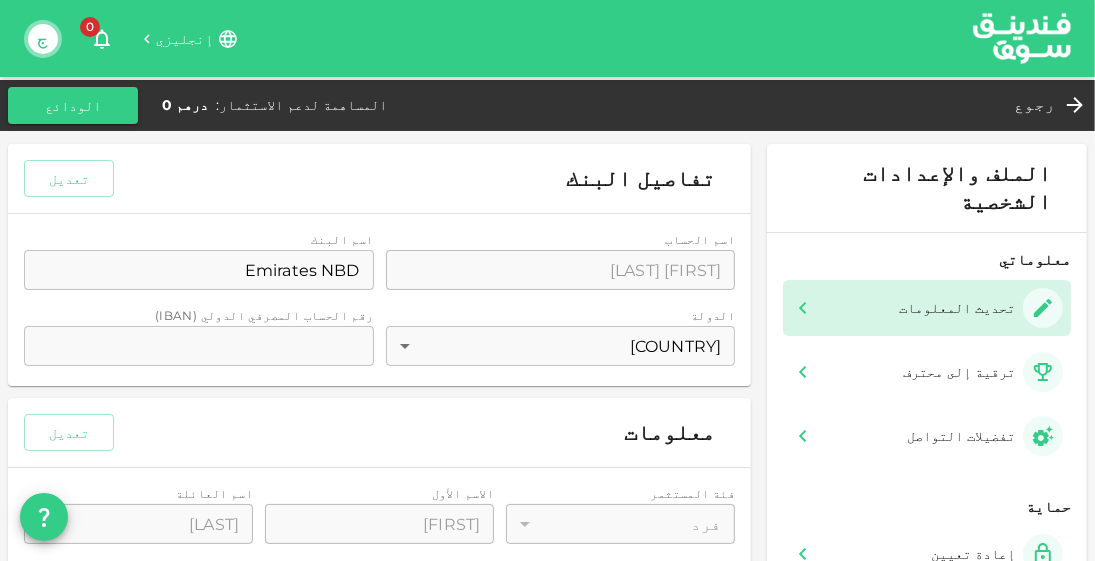 click on "اسم الحساب إسم الحساب [FIRST] [LAST] إسم الحساب   اسم البنك اسم البنك Emirates NBD اسم البنك   الدولة [COUNTRY] 2 ​   رقم الحساب المصرفي الدولي (IBAN) إيبان إيبان" at bounding box center [379, 300] 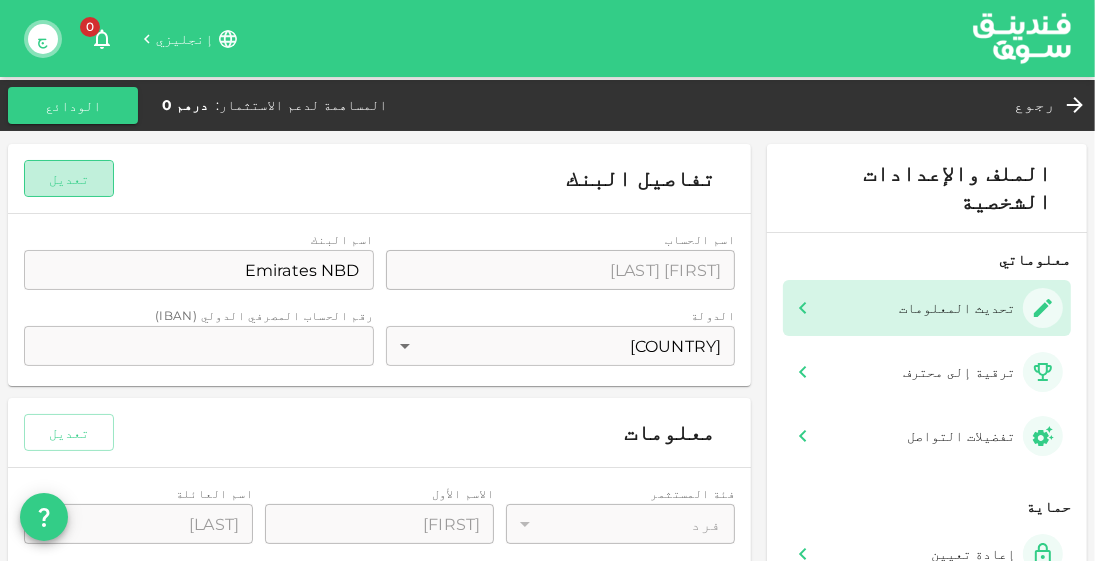 click on "تعديل" at bounding box center (69, 179) 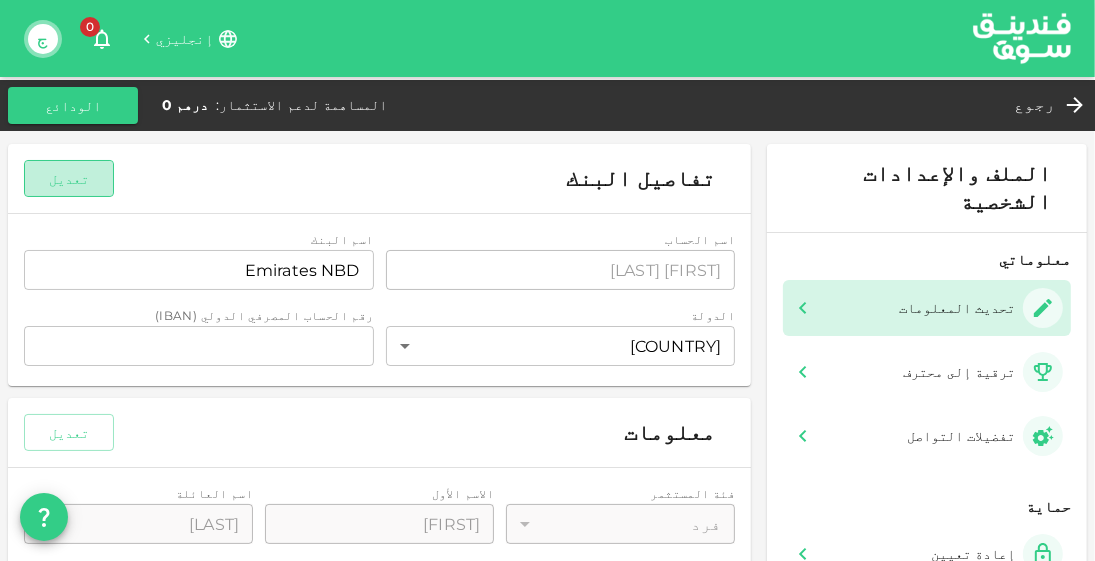 click on "تعديل" at bounding box center (69, 179) 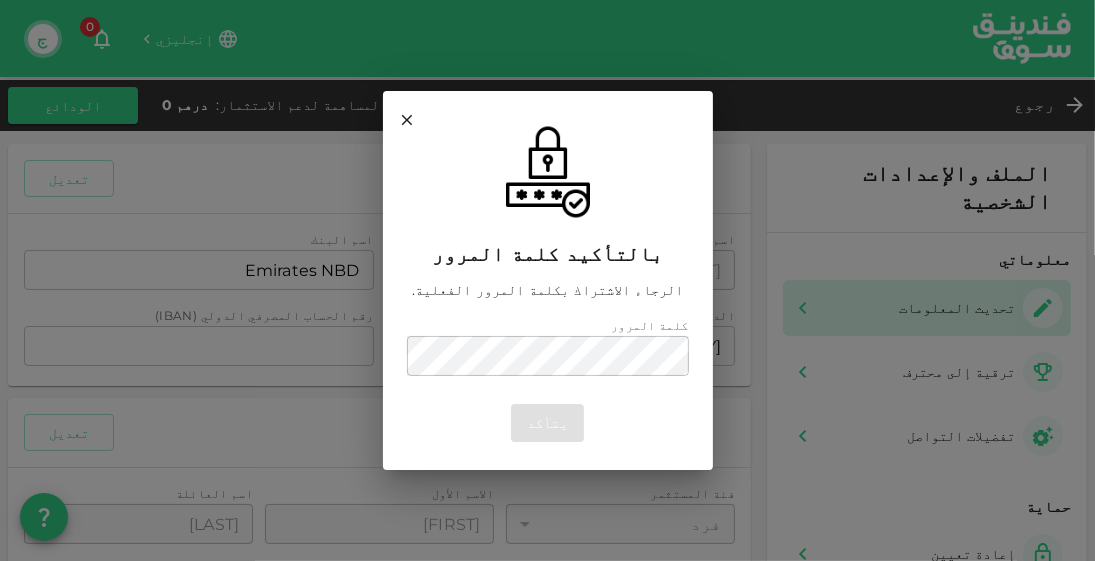 click 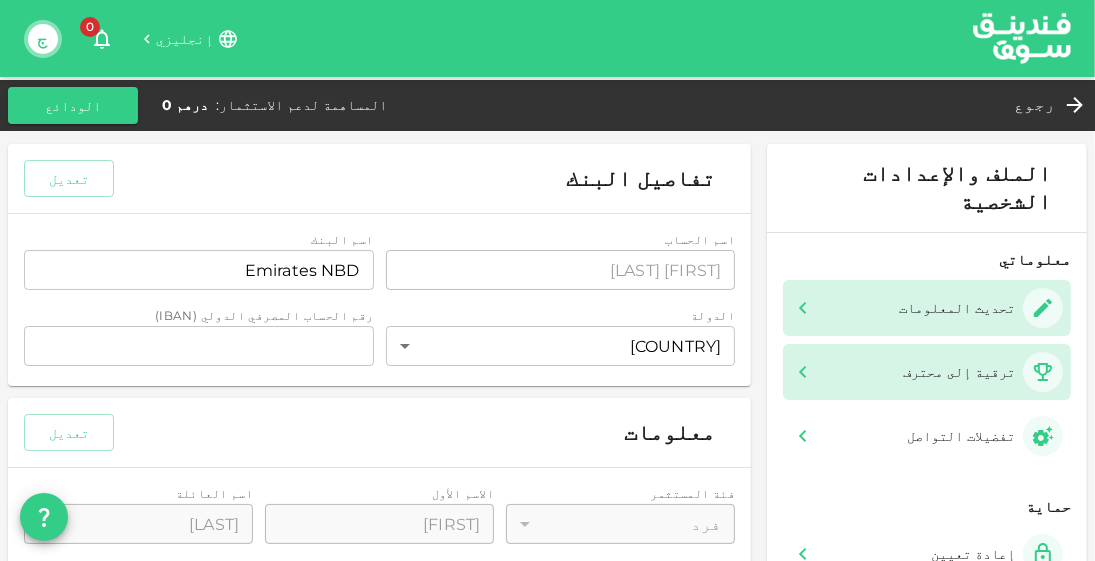 click on "ترقية إلى محترف" at bounding box center (959, 372) 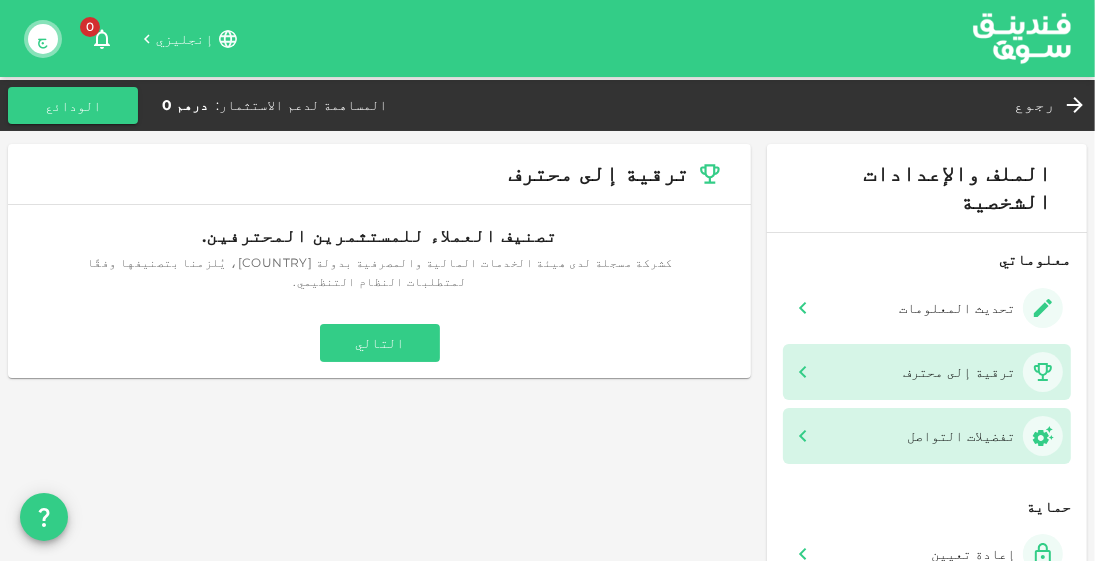 click on "تفضيلات التواصل" at bounding box center [981, 436] 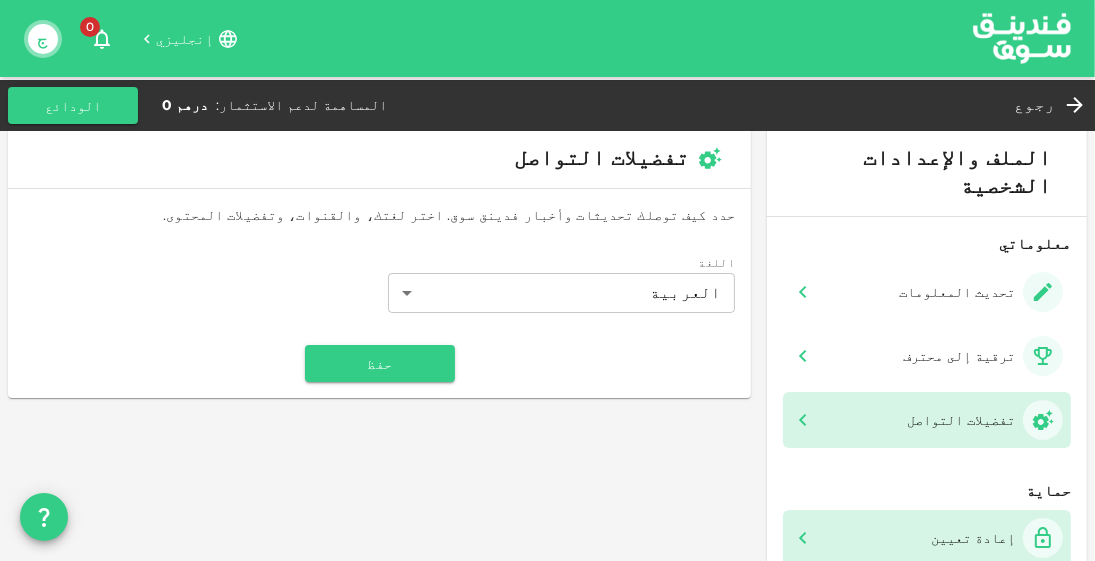 scroll, scrollTop: 0, scrollLeft: 0, axis: both 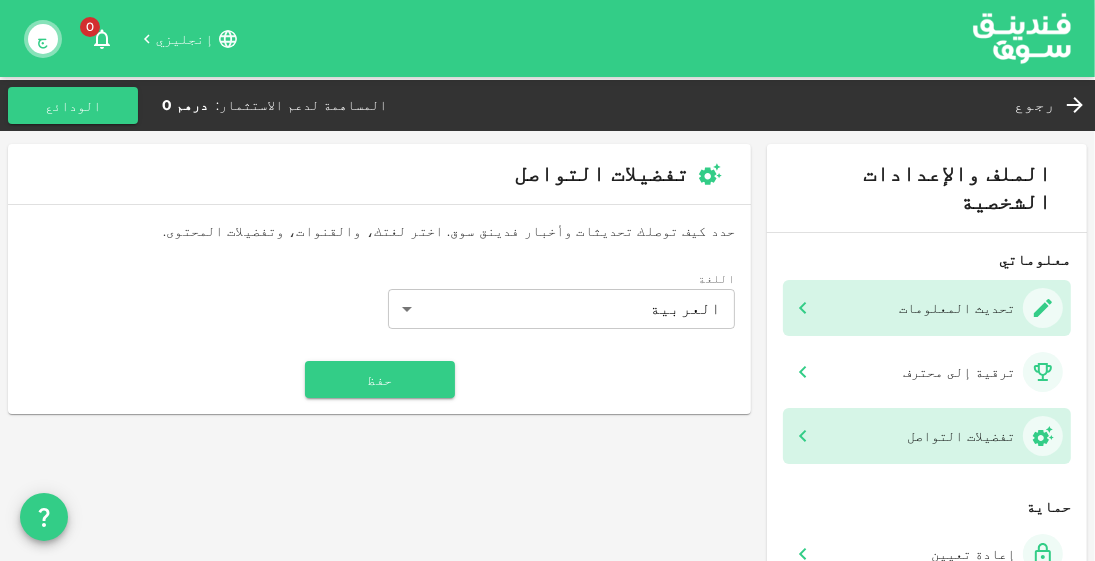click on "تحديث المعلومات" at bounding box center (927, 308) 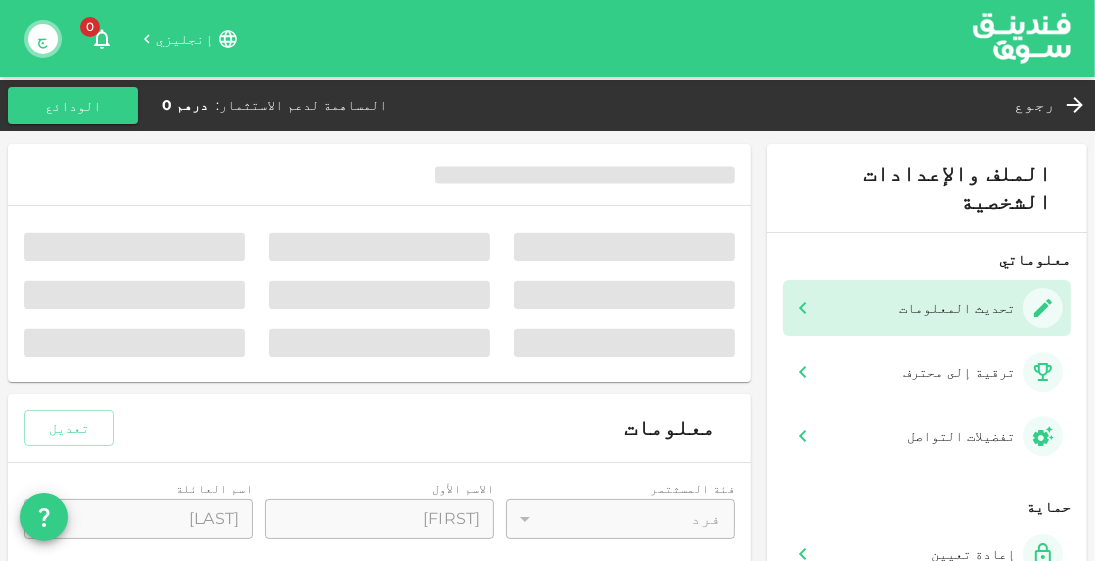 type on "[DATE]" 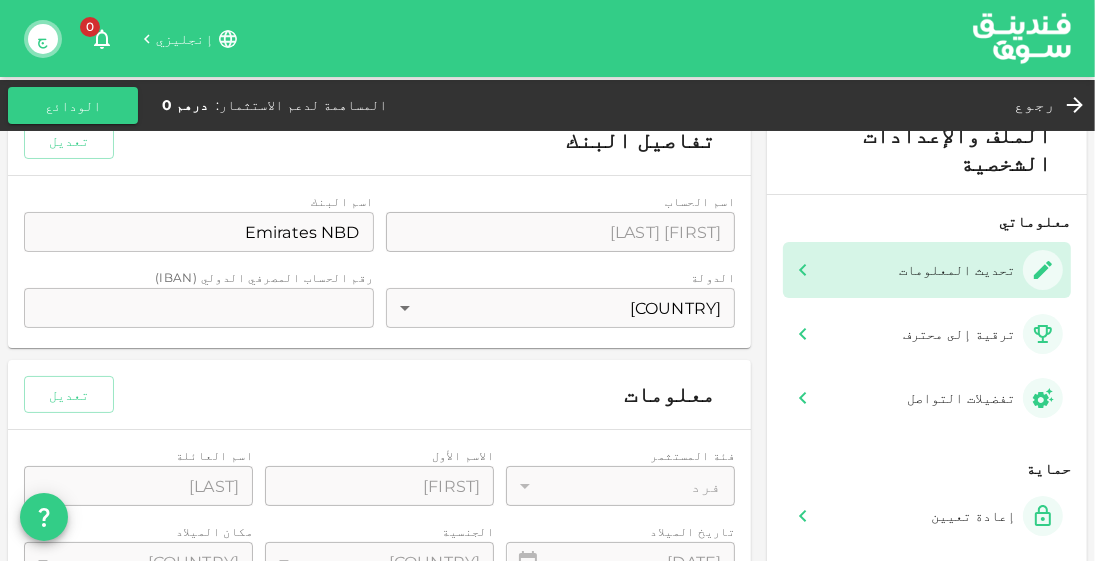 scroll, scrollTop: 37, scrollLeft: 0, axis: vertical 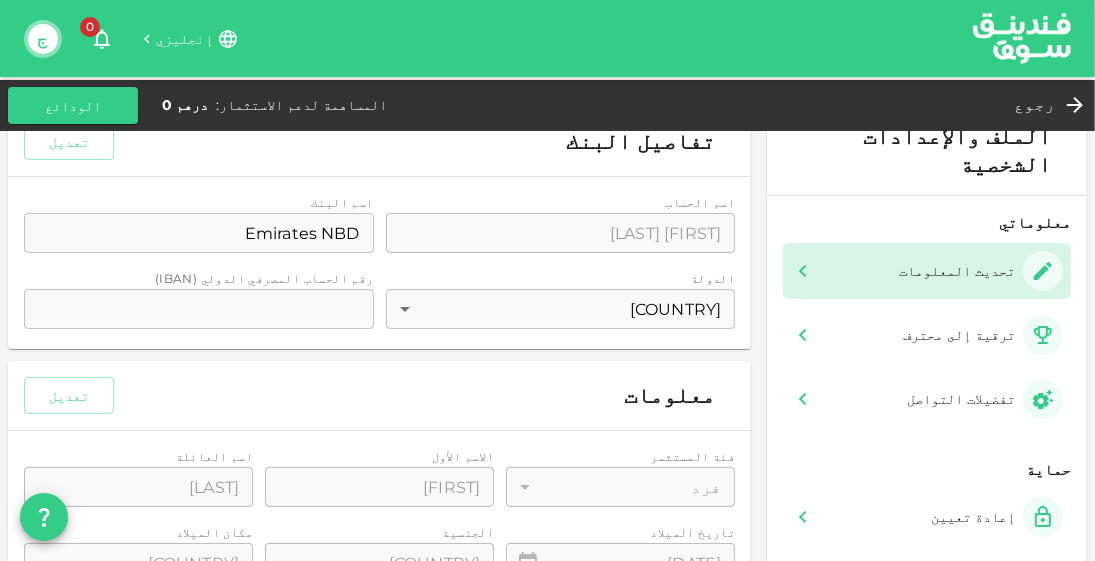 click on "اسم الحساب إسم الحساب [FIRST] [LAST] إسم الحساب   اسم البنك اسم البنك Emirates NBD اسم البنك   الدولة [COUNTRY] 2 ​   رقم الحساب المصرفي الدولي (IBAN) إيبان إيبان" at bounding box center (379, 263) 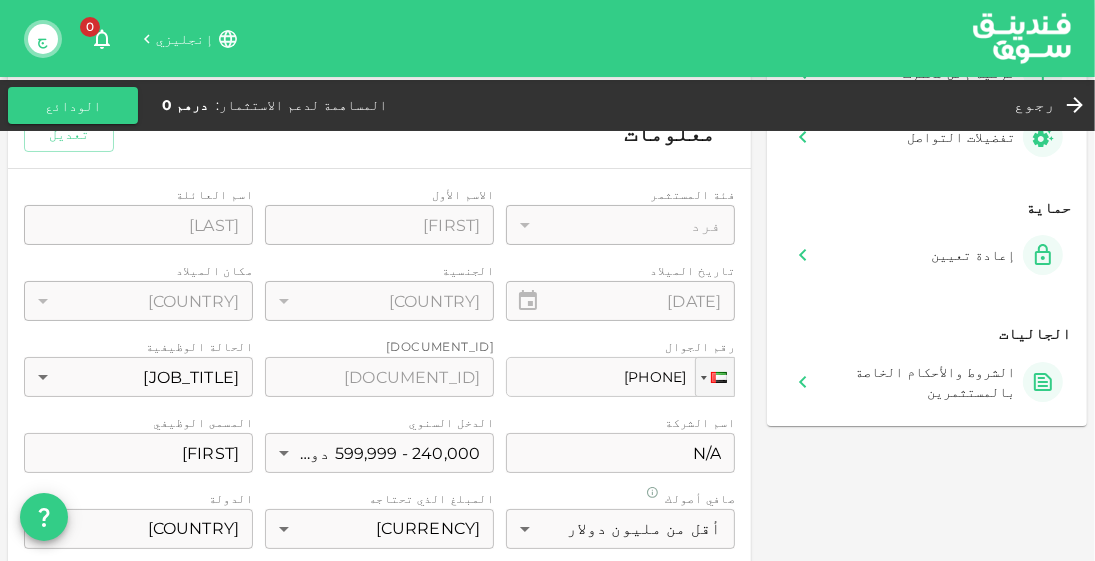 scroll, scrollTop: 300, scrollLeft: 0, axis: vertical 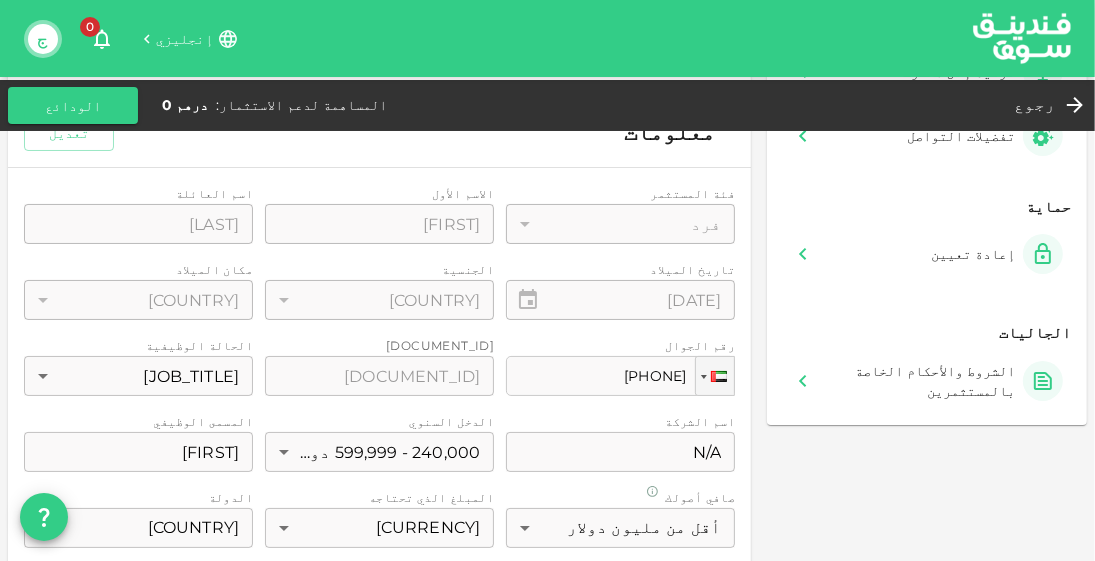 click on "فئة المستثمر فرد 1 ​   الاسم الأول الاسم الأول [FIRST] الاسم الأول   اسم العائلة اسم العائلة [LAST] اسم العائلة   تاريخ الميلاد ⁦⁨[DAY]⁩ / ⁨[MONTH]⁩ / ⁨[YEAR]⁩⁩ ​   الجنسية الأردن 98 ​   مكان الميلاد الأردن 98 ​   رقم الجوال هاتف +971 [PHONE]   رقم جواز السفر او جواز السفر رقم جواز السفر او جواز السفر [PASSPORT] رقم جواز السفر او جواز السفر   الحالة الوظيفية موظف دعم 13 ​   اسم الشركة اسم الشركة N/A اسم الشركة   الدخل السنوي 240,000 - 599,999 دولارًا 4 ​   المسمى الوظيفي المسمى الوظيفي [TITLE] المسمى الوظيفي   صافي أصولك أقل من مليون دولار 1 ​   المبلغ الذي تحتاجه 50,000 دولار (الحد التنظيمي للاستثمارات التجزئة) 4 ​   2" at bounding box center (379, 569) 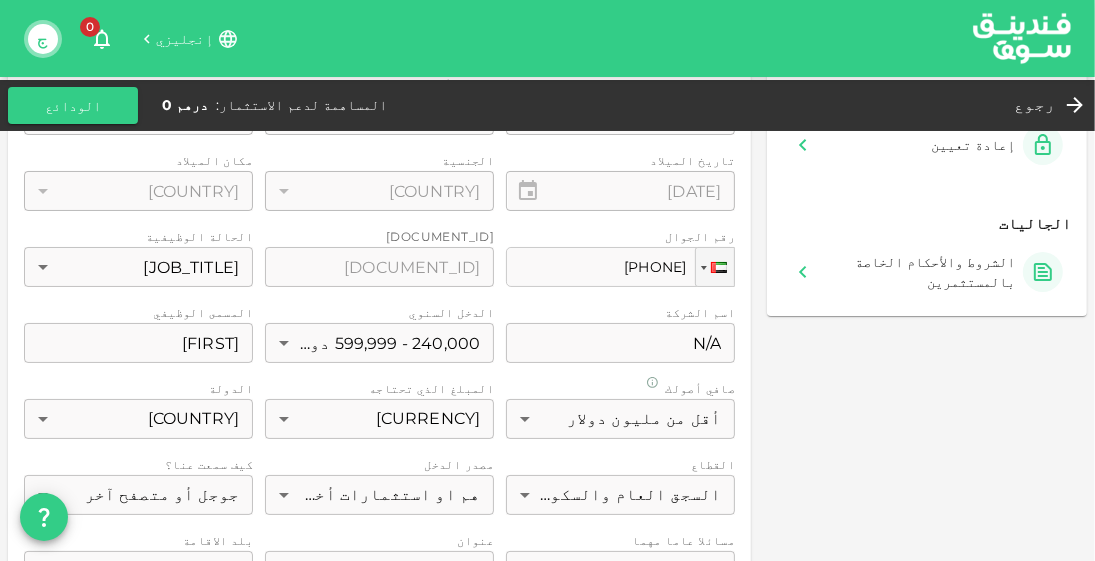 scroll, scrollTop: 411, scrollLeft: 0, axis: vertical 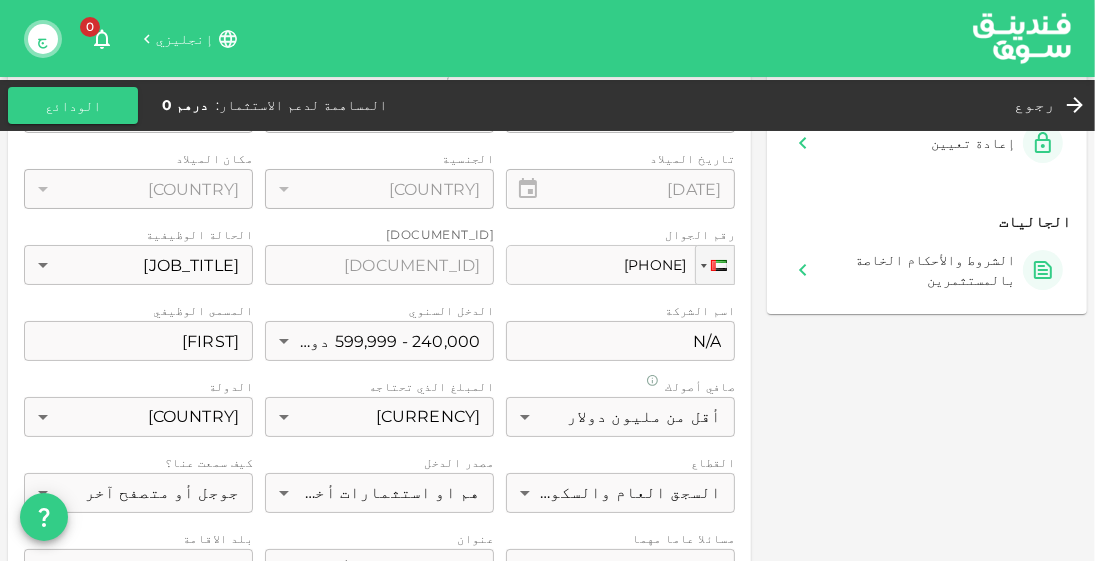 click on "فئة المستثمر فرد 1 ​   الاسم الأول الاسم الأول [FIRST] الاسم الأول   اسم العائلة اسم العائلة [LAST] اسم العائلة   تاريخ الميلاد ⁦⁨[DAY]⁩ / ⁨[MONTH]⁩ / ⁨[YEAR]⁩⁩ ​   الجنسية الأردن 98 ​   مكان الميلاد الأردن 98 ​   رقم الجوال هاتف +971 [PHONE]   رقم جواز السفر او جواز السفر رقم جواز السفر او جواز السفر [PASSPORT] رقم جواز السفر او جواز السفر   الحالة الوظيفية موظف دعم 13 ​   اسم الشركة اسم الشركة N/A اسم الشركة   الدخل السنوي 240,000 - 599,999 دولارًا 4 ​   المسمى الوظيفي المسمى الوظيفي [TITLE] المسمى الوظيفي   صافي أصولك أقل من مليون دولار 1 ​   المبلغ الذي تحتاجه 50,000 دولار (الحد التنظيمي للاستثمارات التجزئة) 4 ​   2" at bounding box center (379, 458) 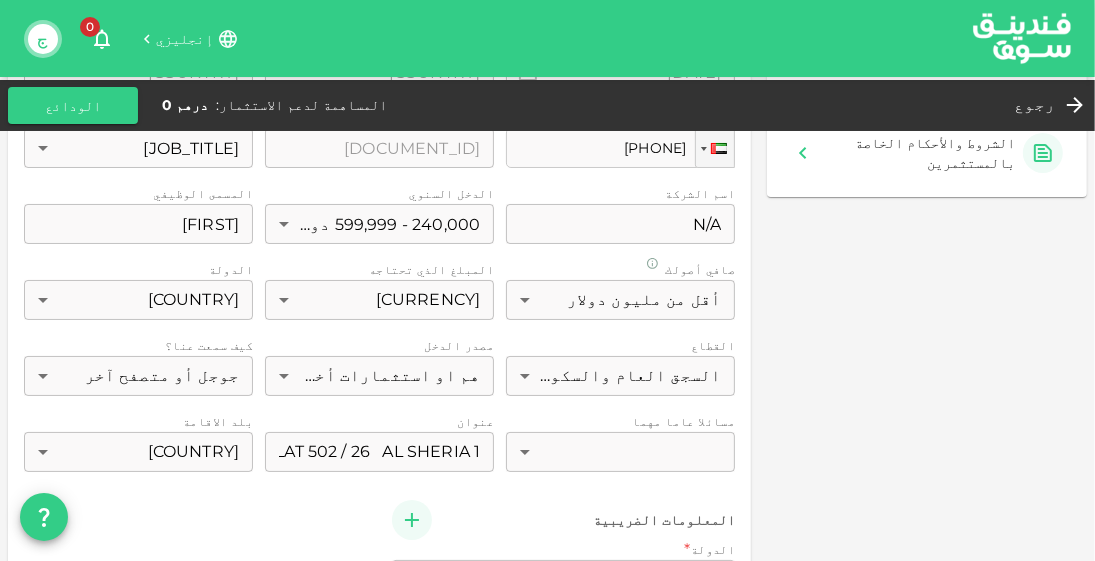 scroll, scrollTop: 528, scrollLeft: 0, axis: vertical 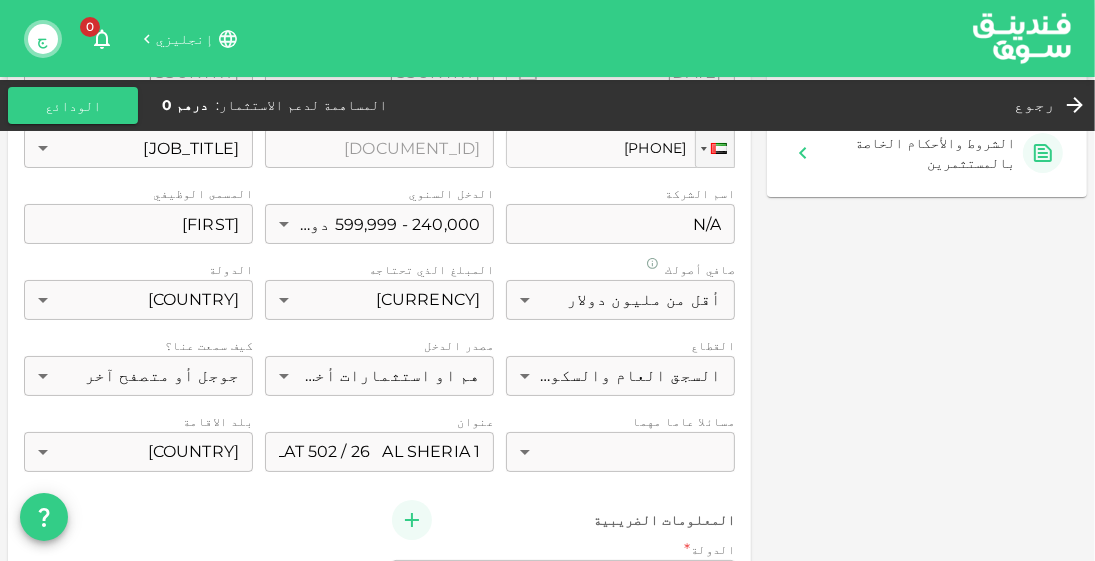click on "فئة المستثمر فرد 1 ​   الاسم الأول الاسم الأول [FIRST] الاسم الأول   اسم العائلة اسم العائلة [LAST] اسم العائلة   تاريخ الميلاد ⁦⁨[DAY]⁩ / ⁨[MONTH]⁩ / ⁨[YEAR]⁩⁩ ​   الجنسية الأردن 98 ​   مكان الميلاد الأردن 98 ​   رقم الجوال هاتف +971 [PHONE]   رقم جواز السفر او جواز السفر رقم جواز السفر او جواز السفر [PASSPORT] رقم جواز السفر او جواز السفر   الحالة الوظيفية موظف دعم 13 ​   اسم الشركة اسم الشركة N/A اسم الشركة   الدخل السنوي 240,000 - 599,999 دولارًا 4 ​   المسمى الوظيفي المسمى الوظيفي [TITLE] المسمى الوظيفي   صافي أصولك أقل من مليون دولار 1 ​   المبلغ الذي تحتاجه 50,000 دولار (الحد التنظيمي للاستثمارات التجزئة) 4 ​   2" at bounding box center [379, 341] 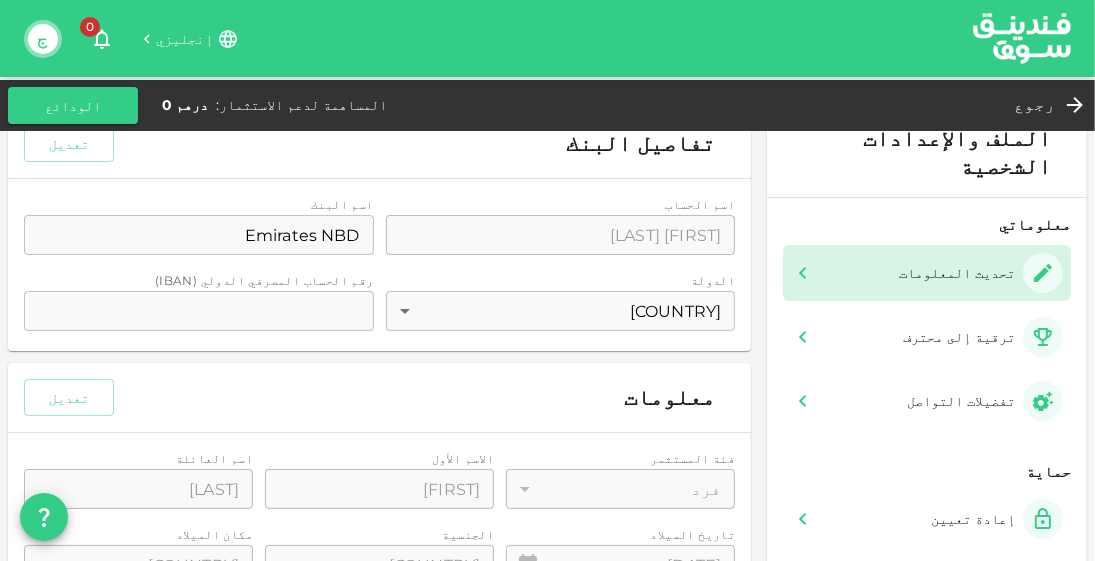 scroll, scrollTop: 0, scrollLeft: 0, axis: both 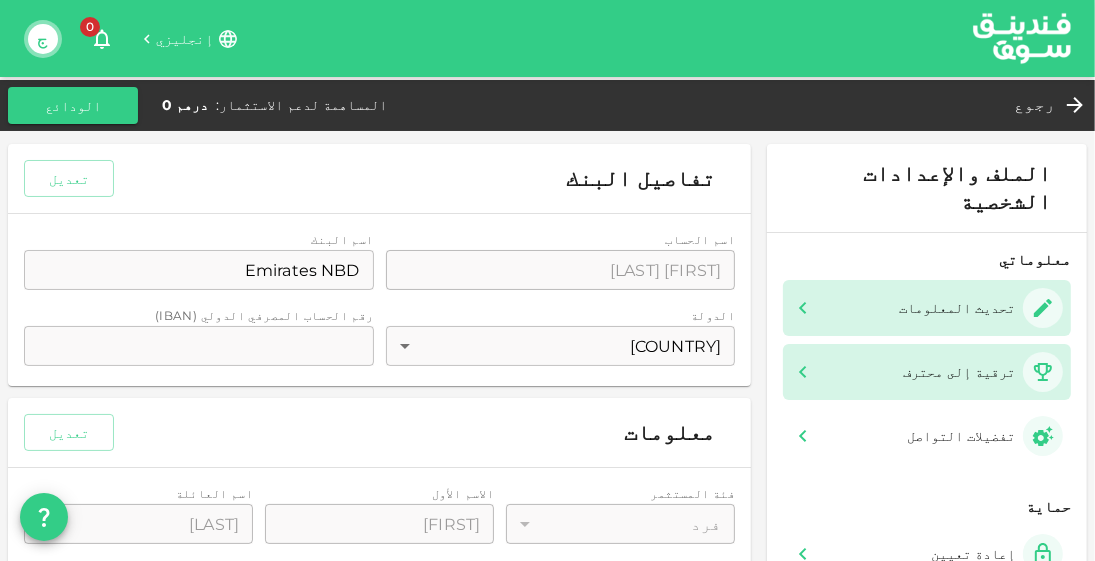 click on "ترقية إلى محترف" at bounding box center [959, 372] 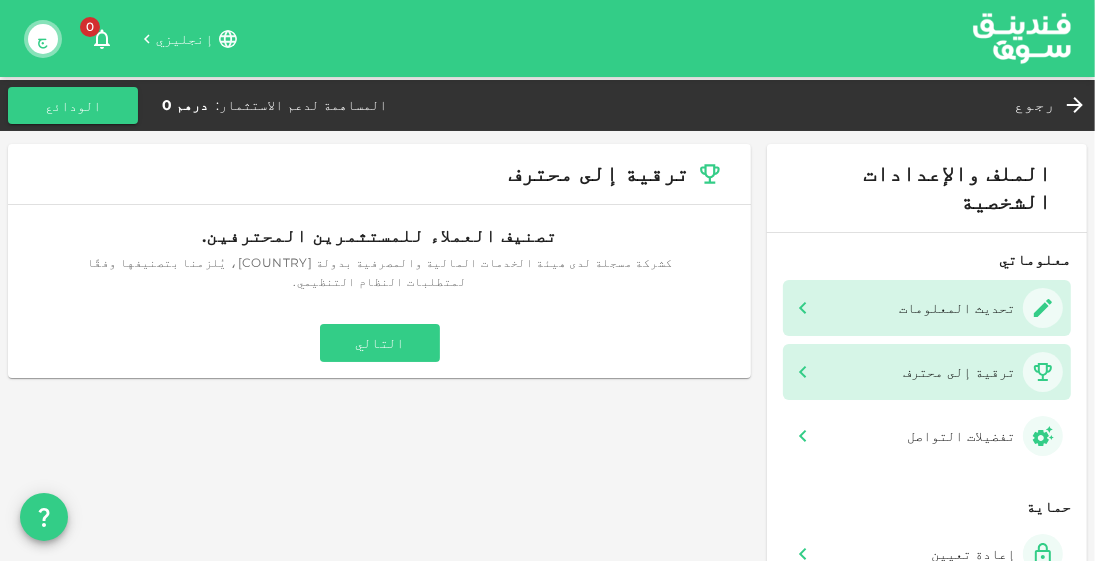 click on "تحديث المعلومات" at bounding box center (927, 308) 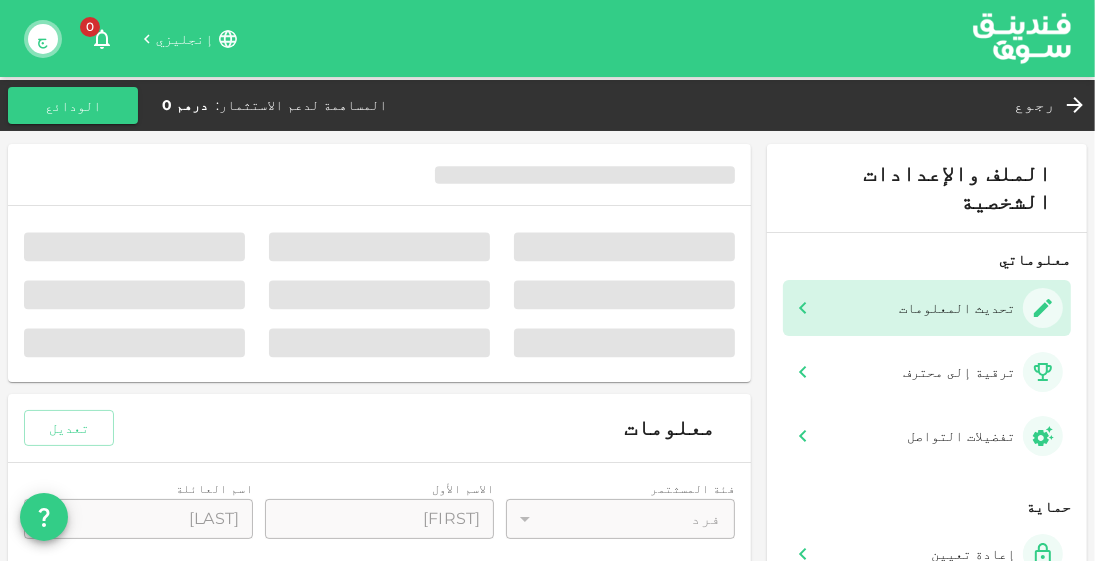 type on "[DATE]" 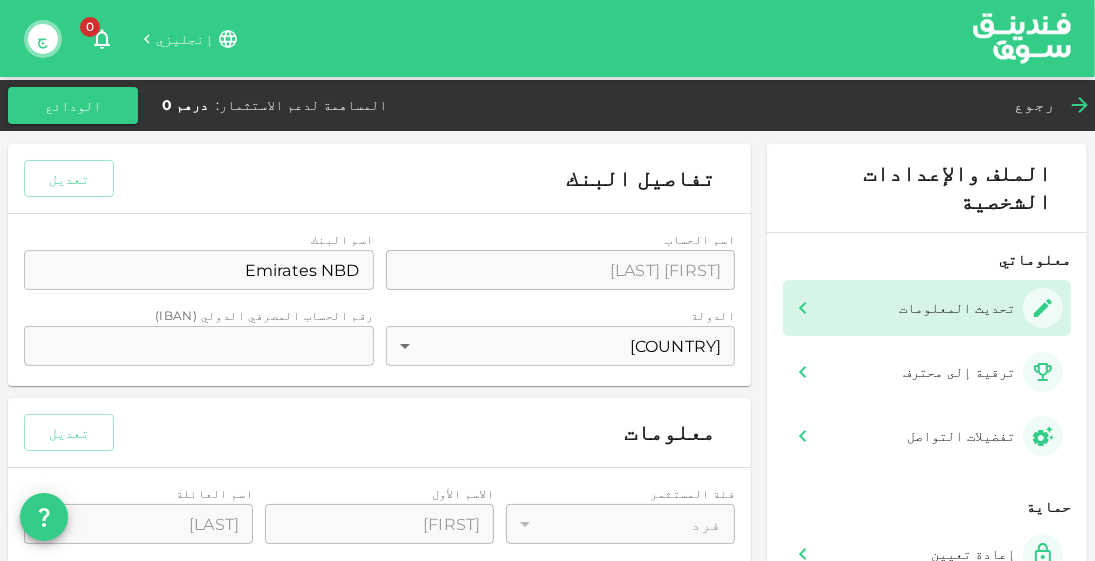 click on "رجوع" at bounding box center [1034, 104] 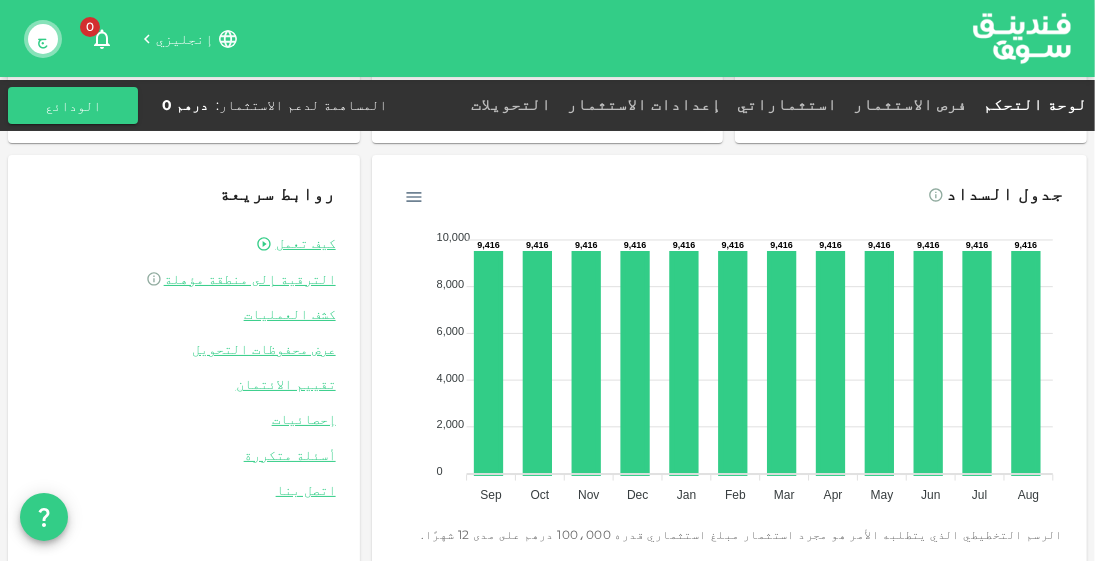scroll, scrollTop: 287, scrollLeft: 0, axis: vertical 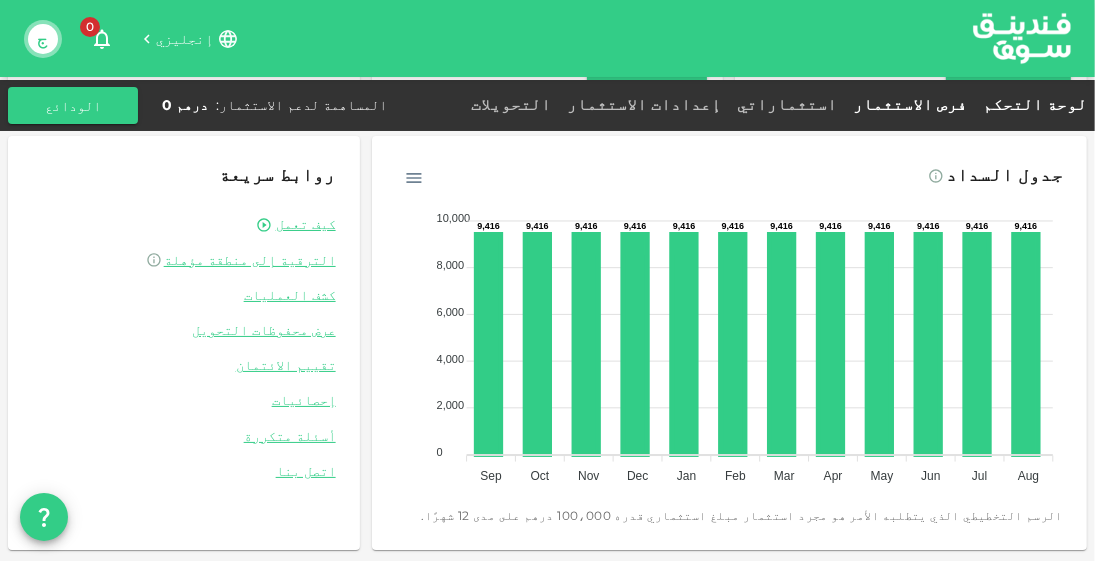 click on "فرص الاستثمار" at bounding box center (910, 104) 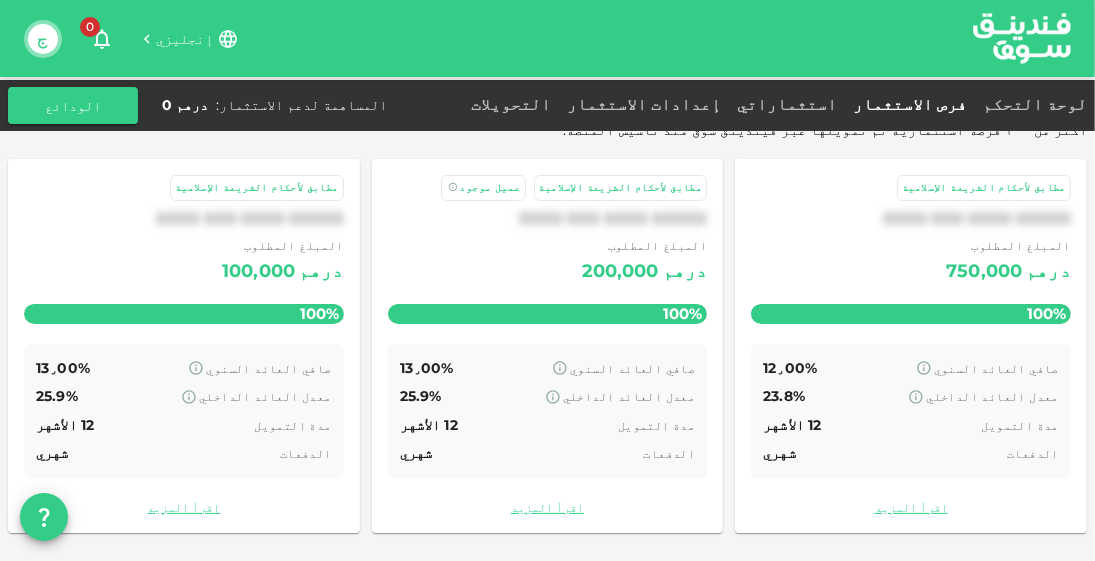 scroll, scrollTop: 178, scrollLeft: 0, axis: vertical 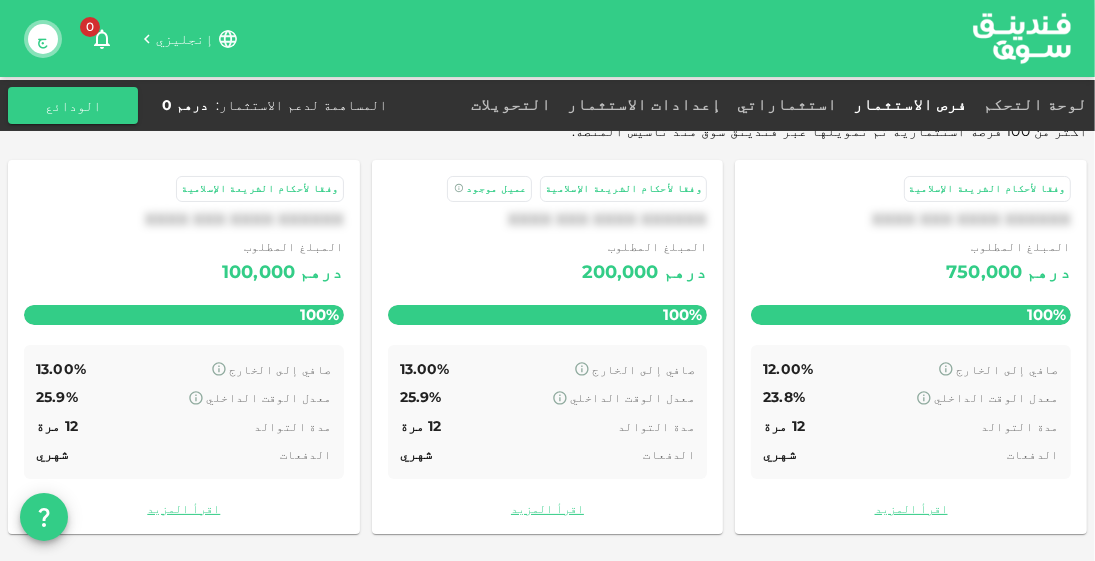 click on "100%" at bounding box center (184, 315) 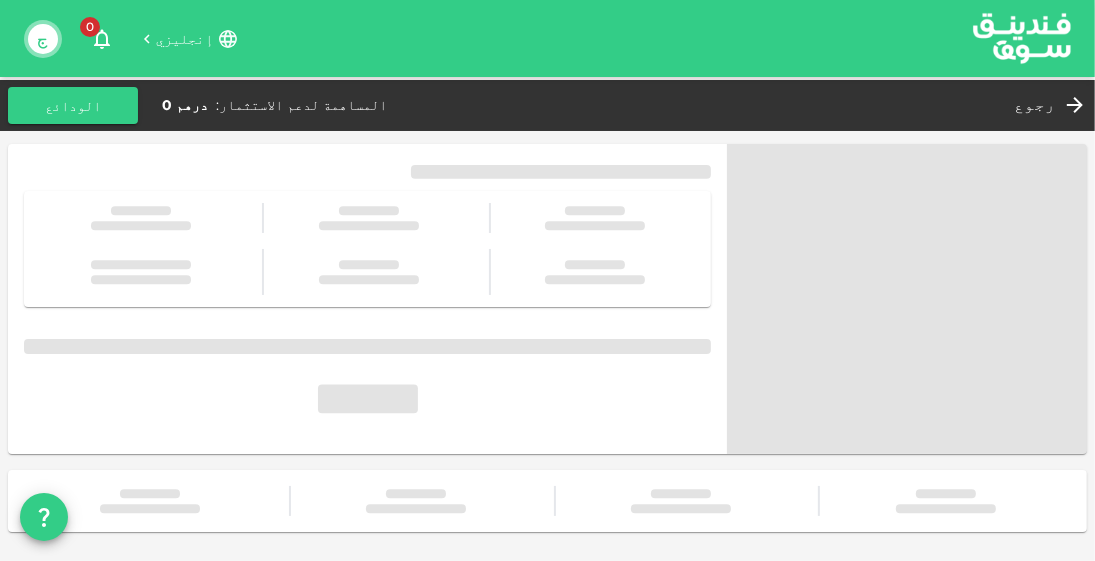 click at bounding box center (367, 291) 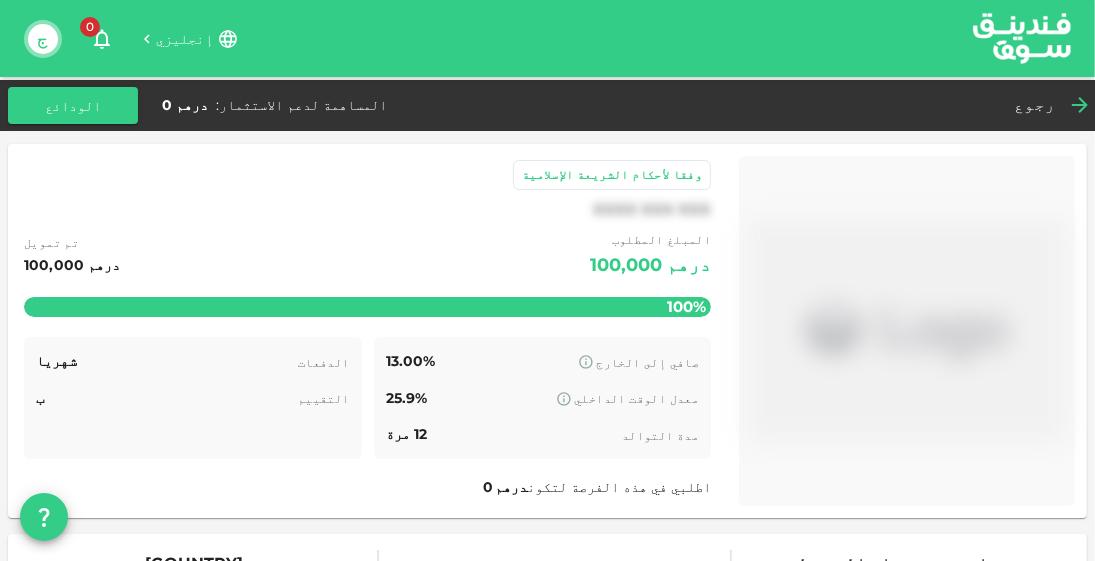 click 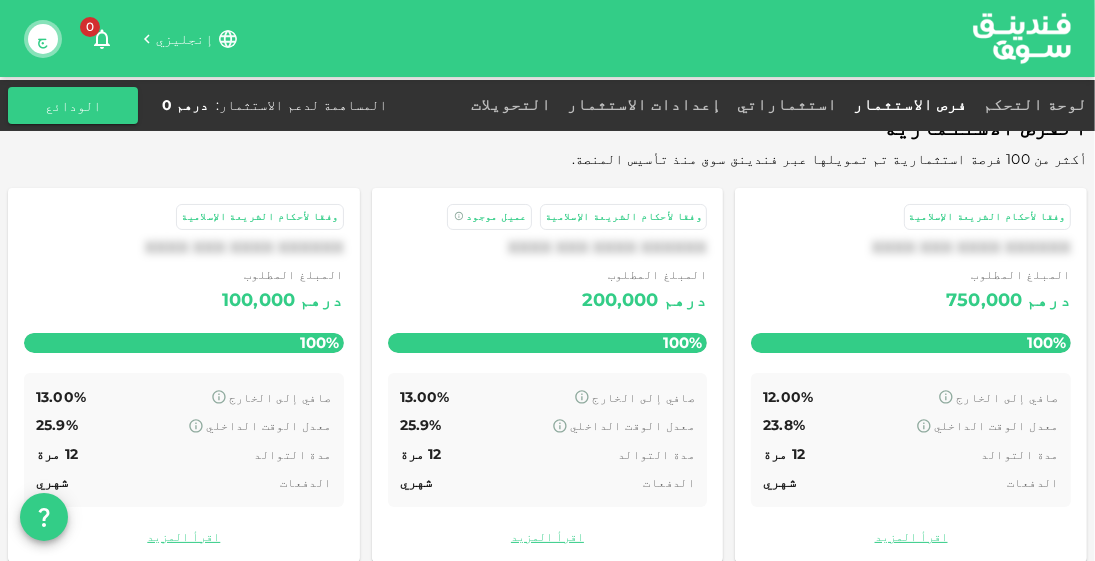 scroll, scrollTop: 178, scrollLeft: 0, axis: vertical 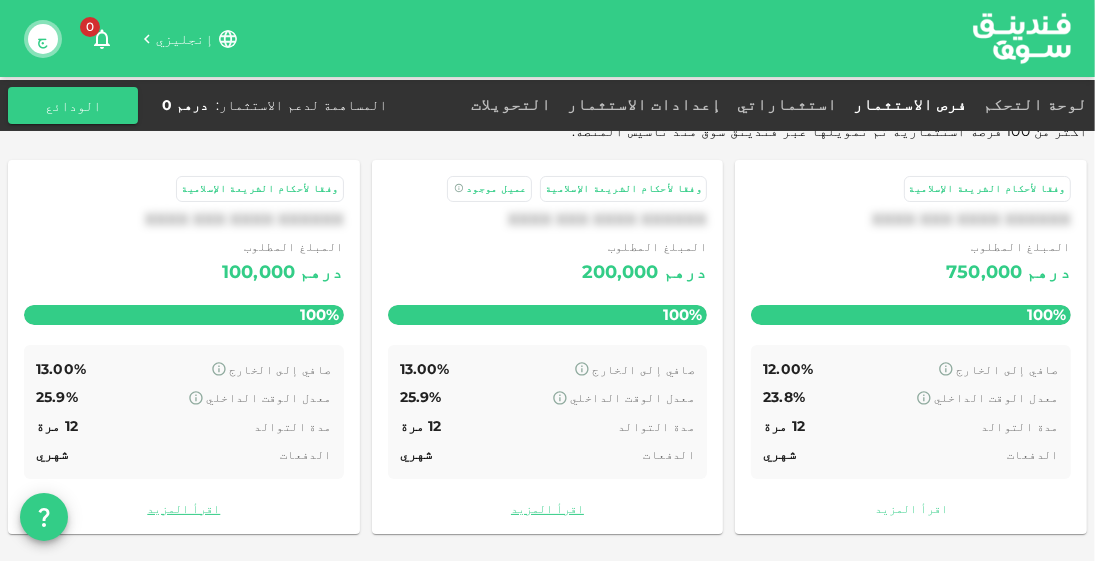click on "اقرأ المزيد" at bounding box center (911, 508) 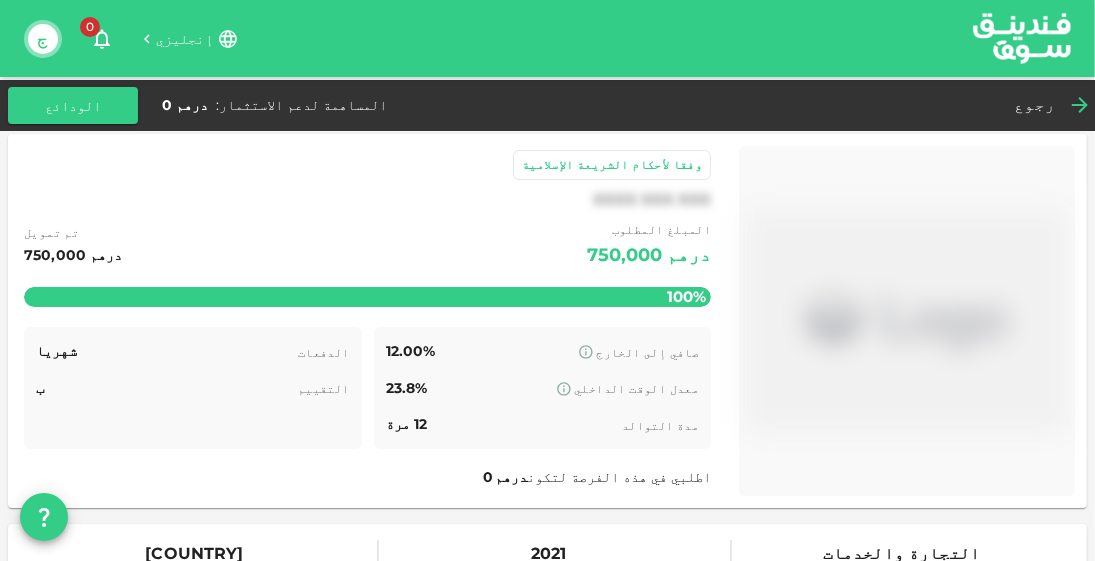 scroll, scrollTop: 0, scrollLeft: 0, axis: both 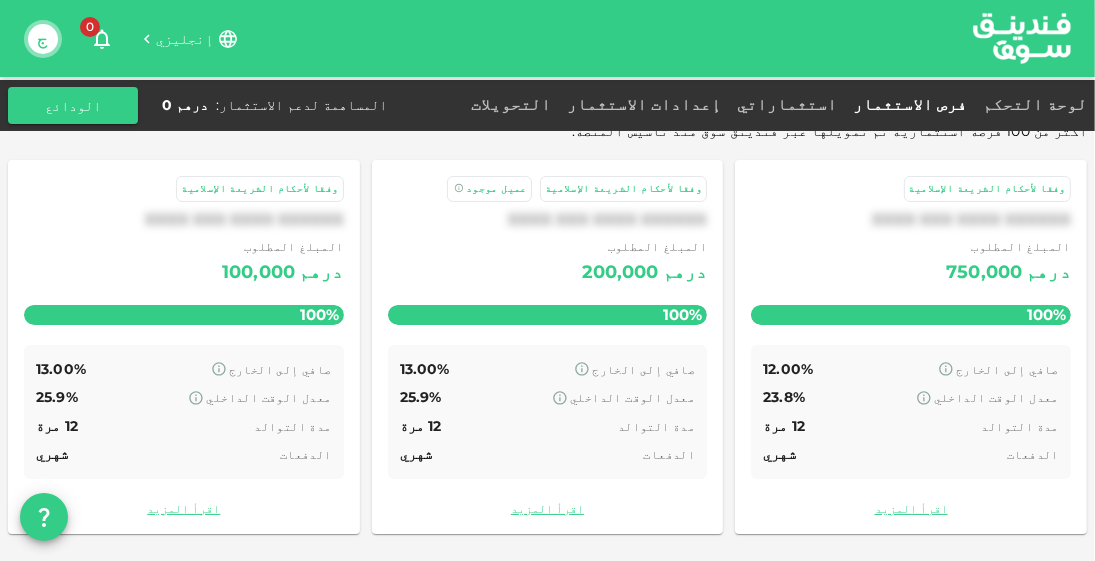 click at bounding box center [1022, 38] 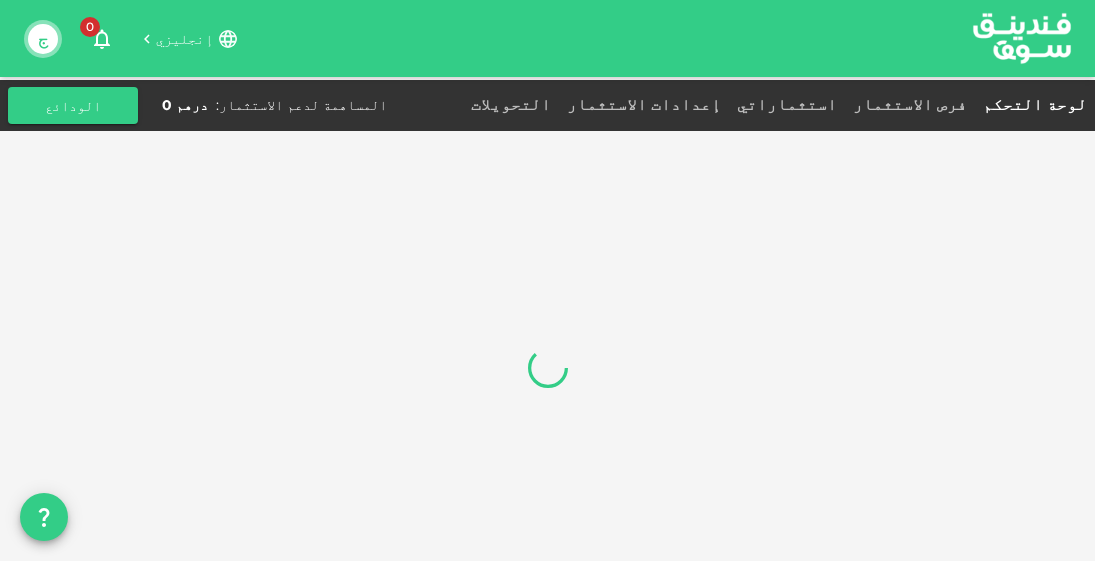 scroll, scrollTop: 0, scrollLeft: 0, axis: both 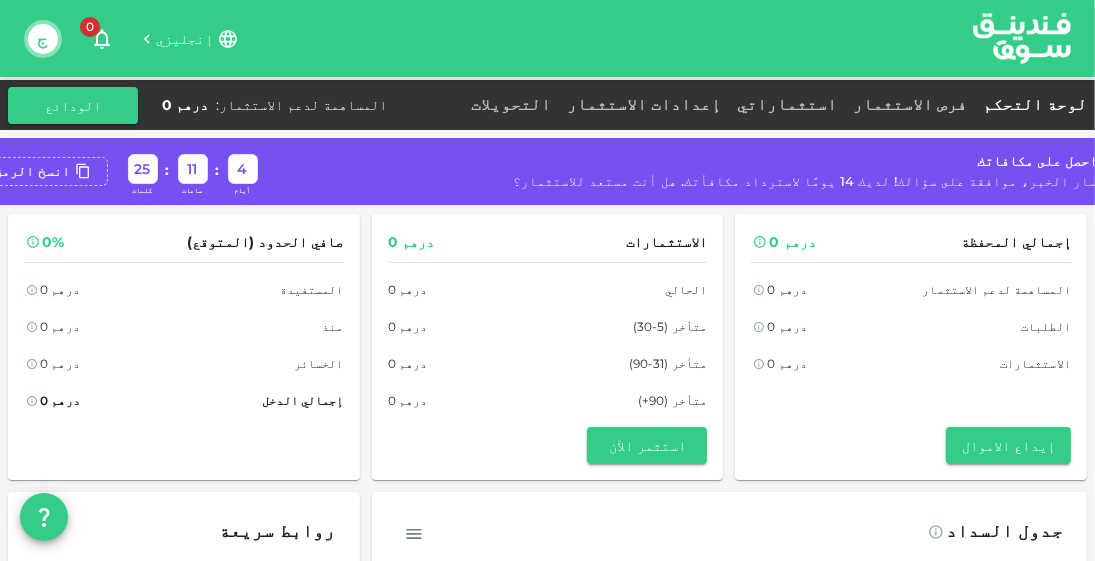 click on "سار الخبر، موافقة على سؤالك! لديك 14 يومًا لاسترداد مكافأتك. هل أنت مستعد للاستثمار؟" at bounding box center (806, 181) 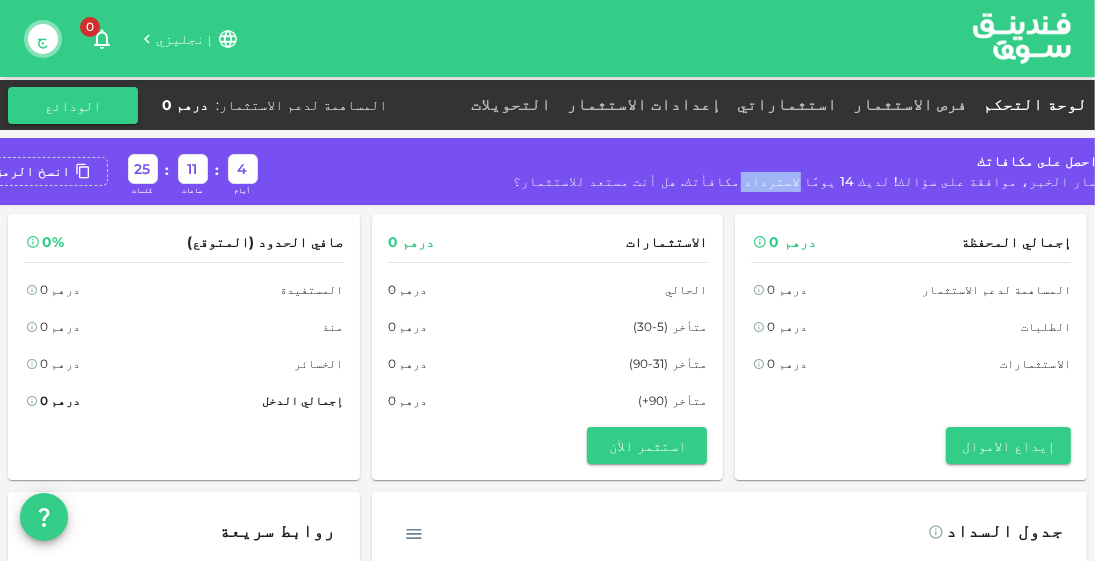 click on "سار الخبر، موافقة على سؤالك! لديك 14 يومًا لاسترداد مكافأتك. هل أنت مستعد للاستثمار؟" at bounding box center (806, 181) 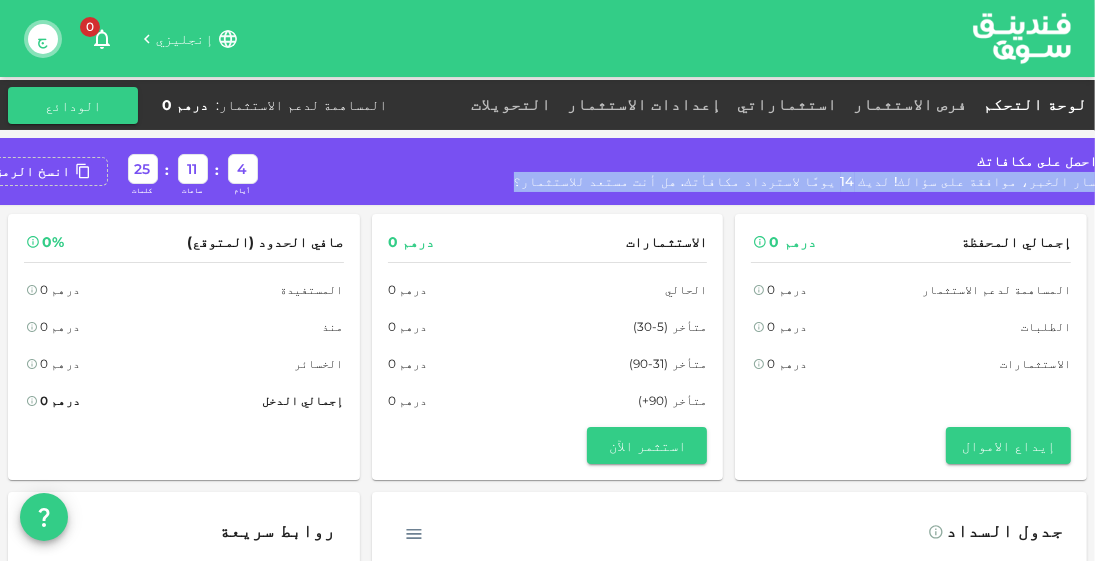 click on "سار الخبر، موافقة على سؤالك! لديك 14 يومًا لاسترداد مكافأتك. هل أنت مستعد للاستثمار؟" at bounding box center (806, 181) 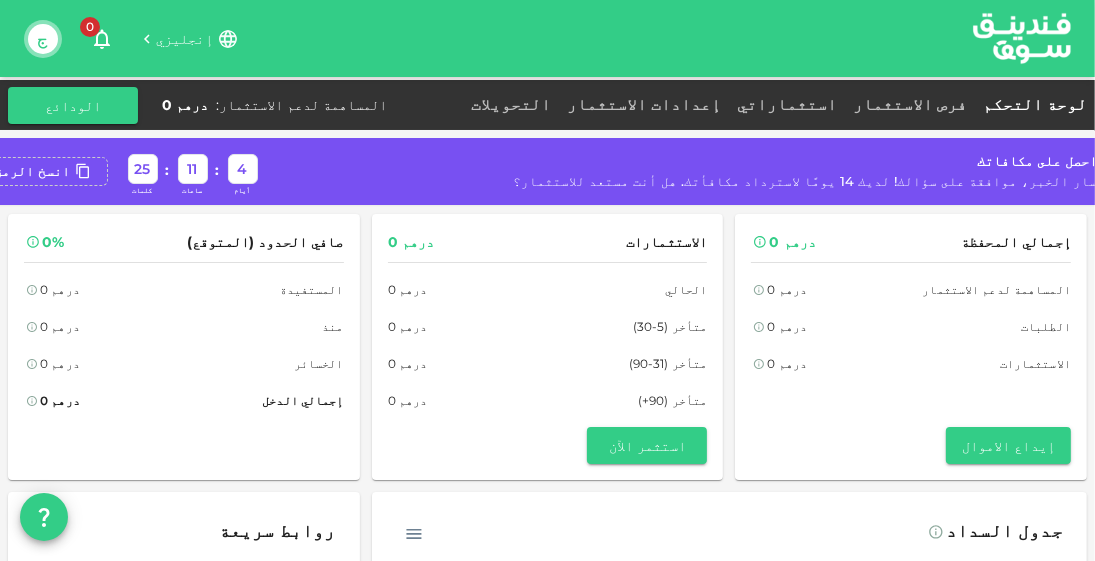 click on "احصل على مكافاتك" at bounding box center (1038, 161) 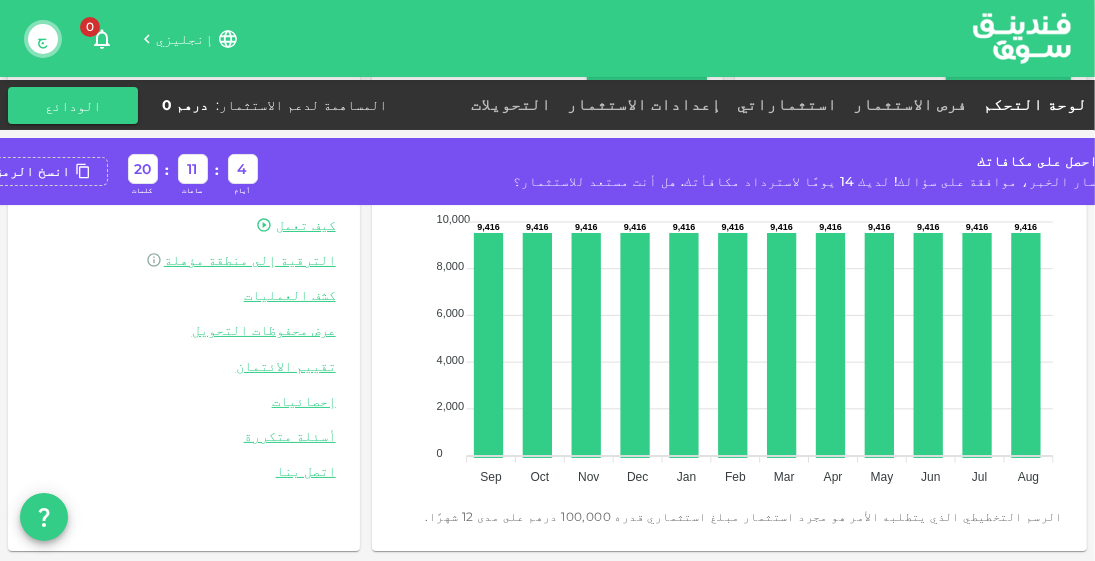 scroll, scrollTop: 357, scrollLeft: 0, axis: vertical 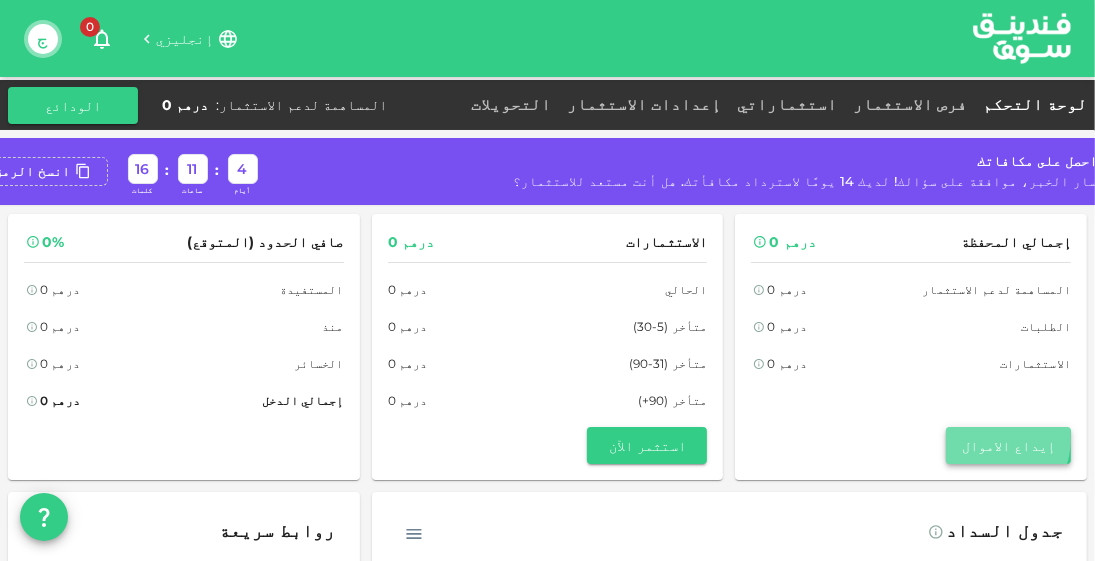 click on "إيداع الاموال" at bounding box center (1008, 446) 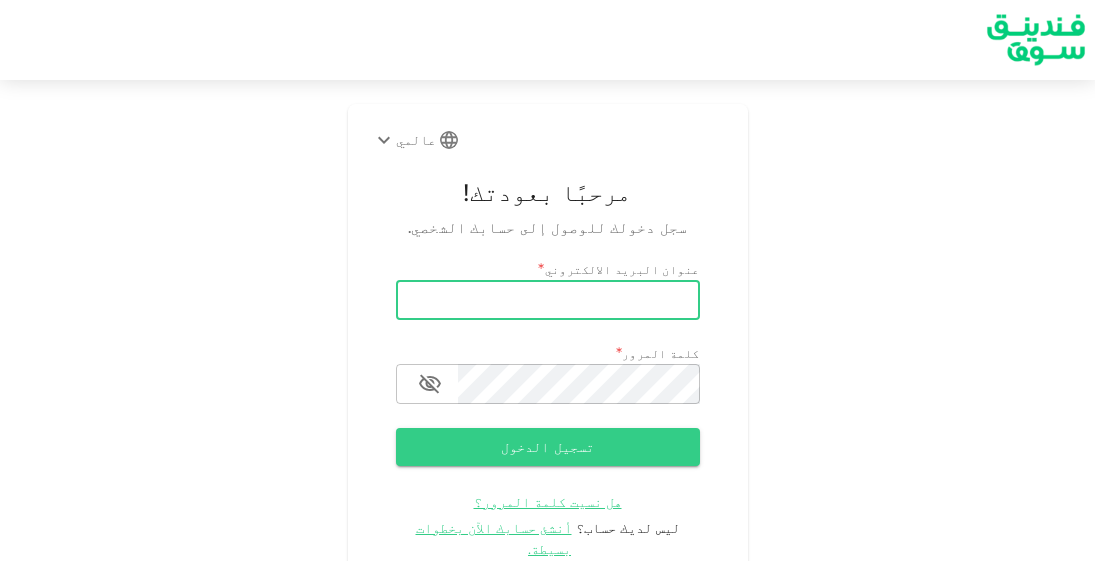 scroll, scrollTop: 0, scrollLeft: 0, axis: both 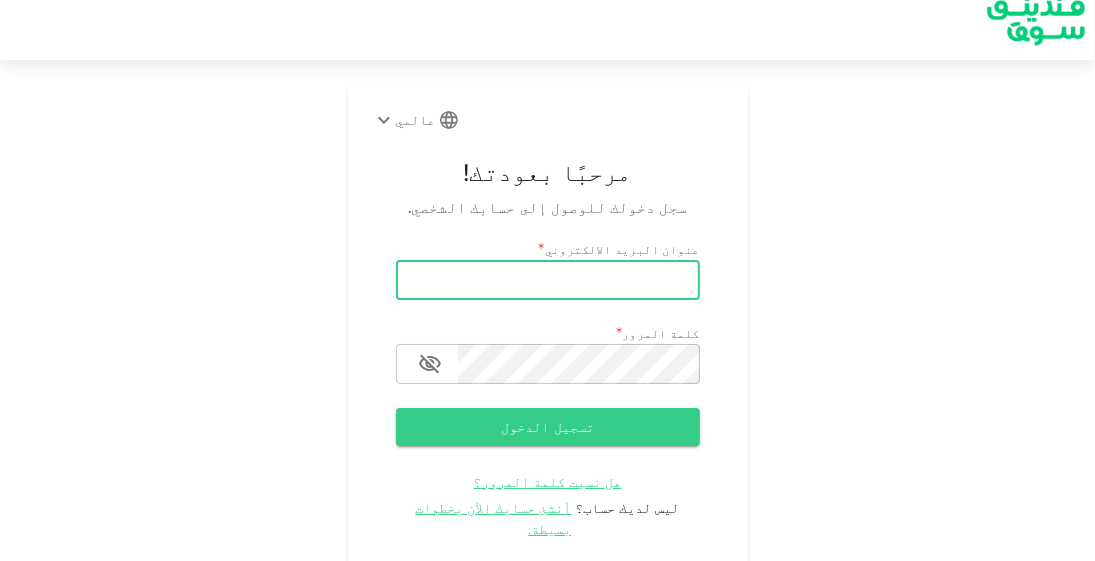 type on "jamalbakr7@gmail.com" 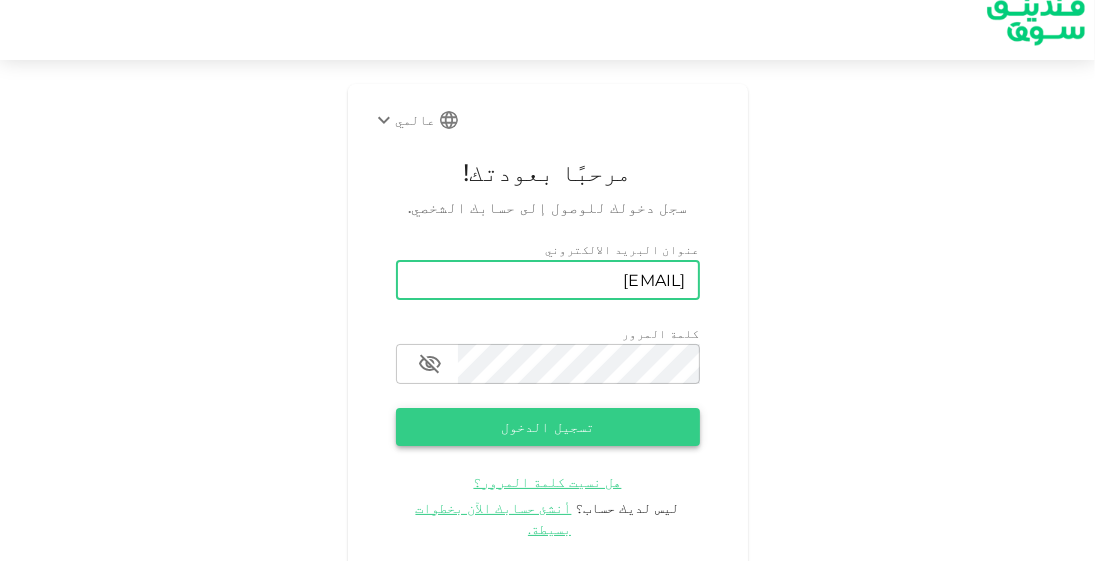 click on "تسجيل الدخول" at bounding box center [548, 426] 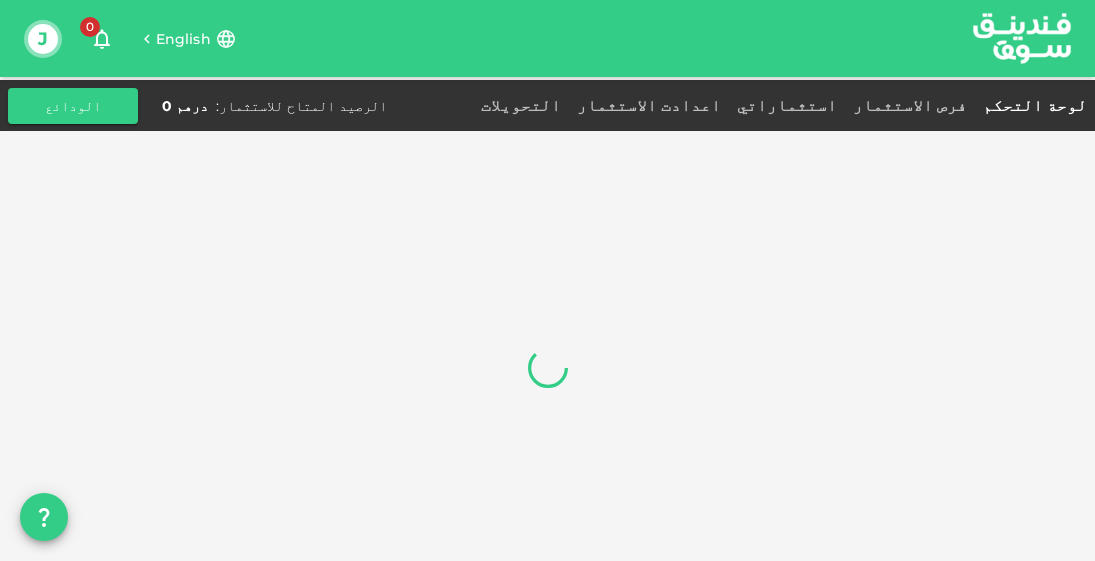 scroll, scrollTop: 0, scrollLeft: 0, axis: both 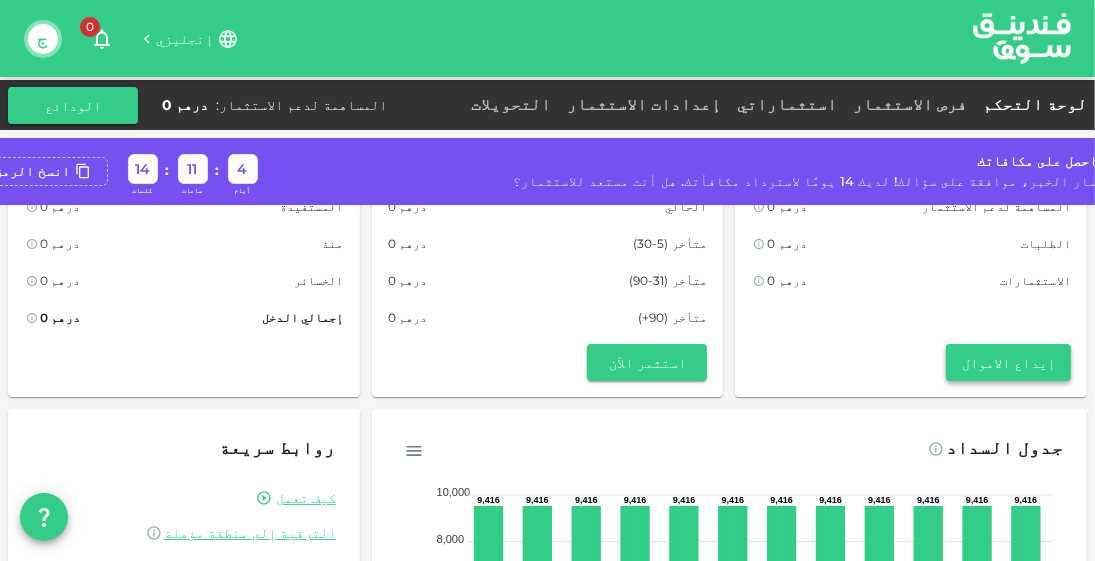 click on "إيداع الاموال" at bounding box center [1008, 363] 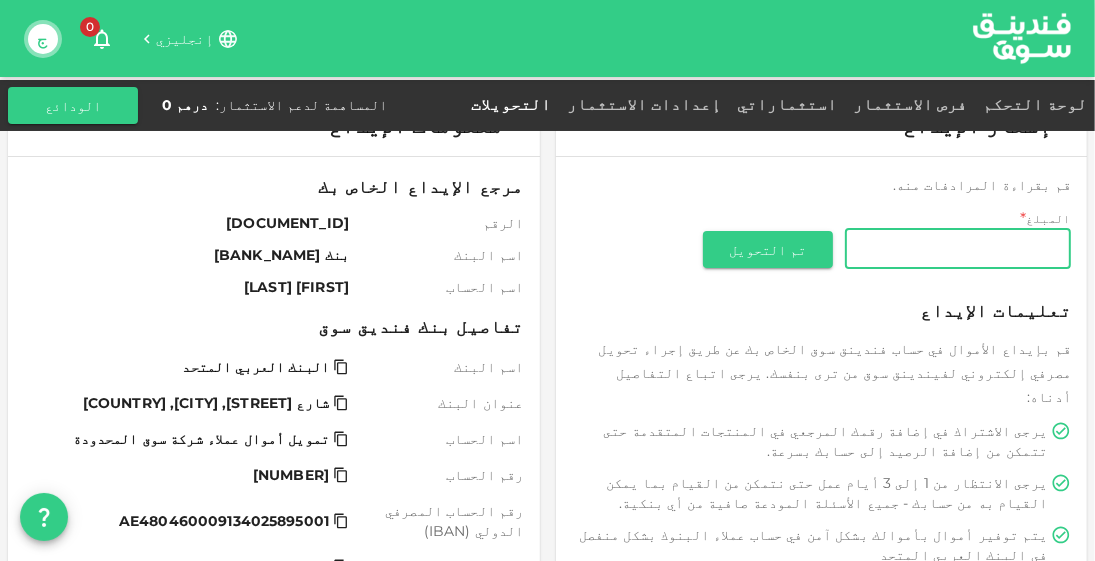 scroll, scrollTop: 136, scrollLeft: 0, axis: vertical 